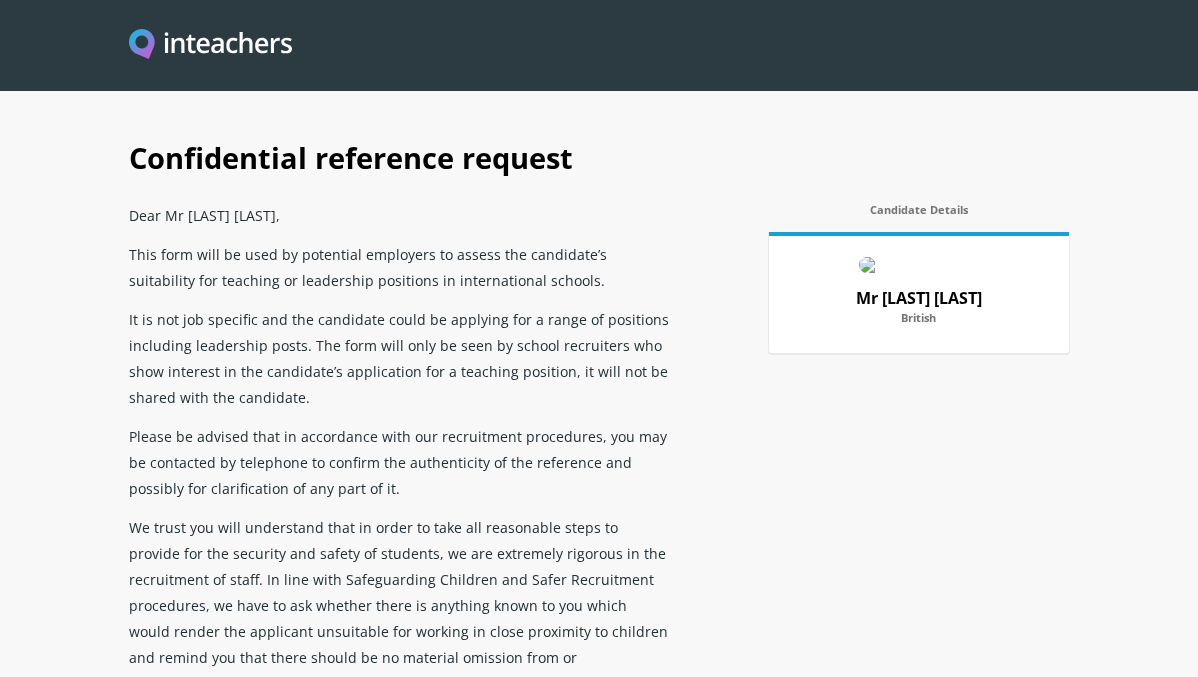 scroll, scrollTop: 0, scrollLeft: 0, axis: both 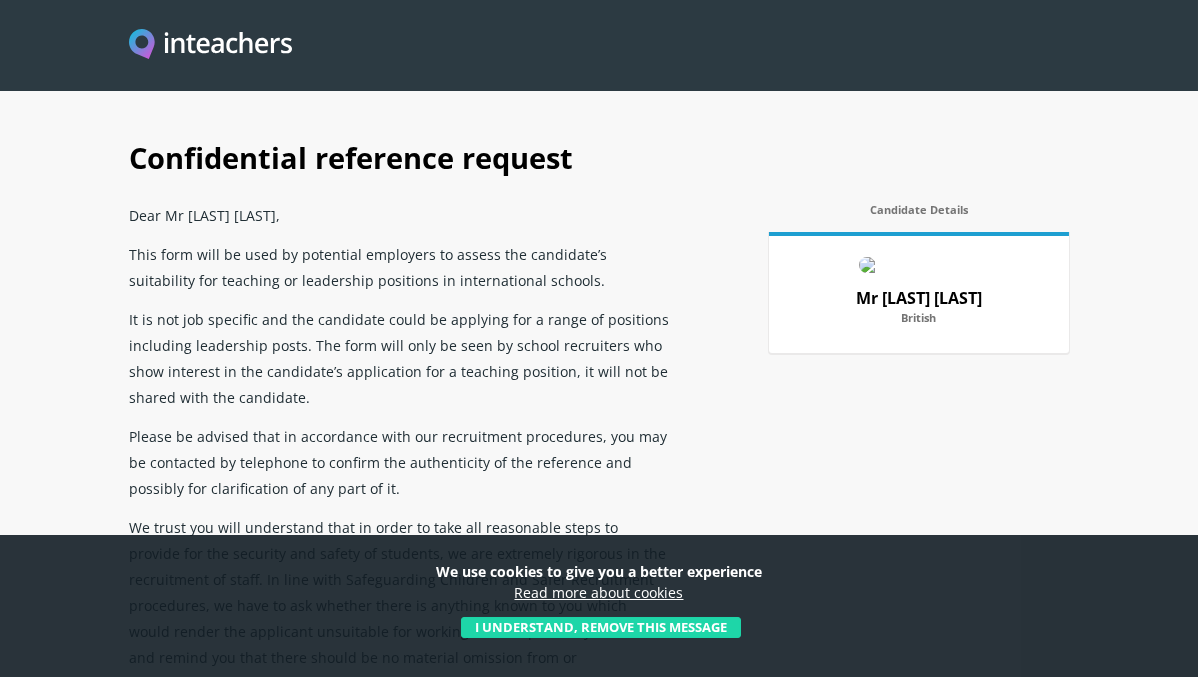 click on "I understand, remove this message" at bounding box center (601, 628) 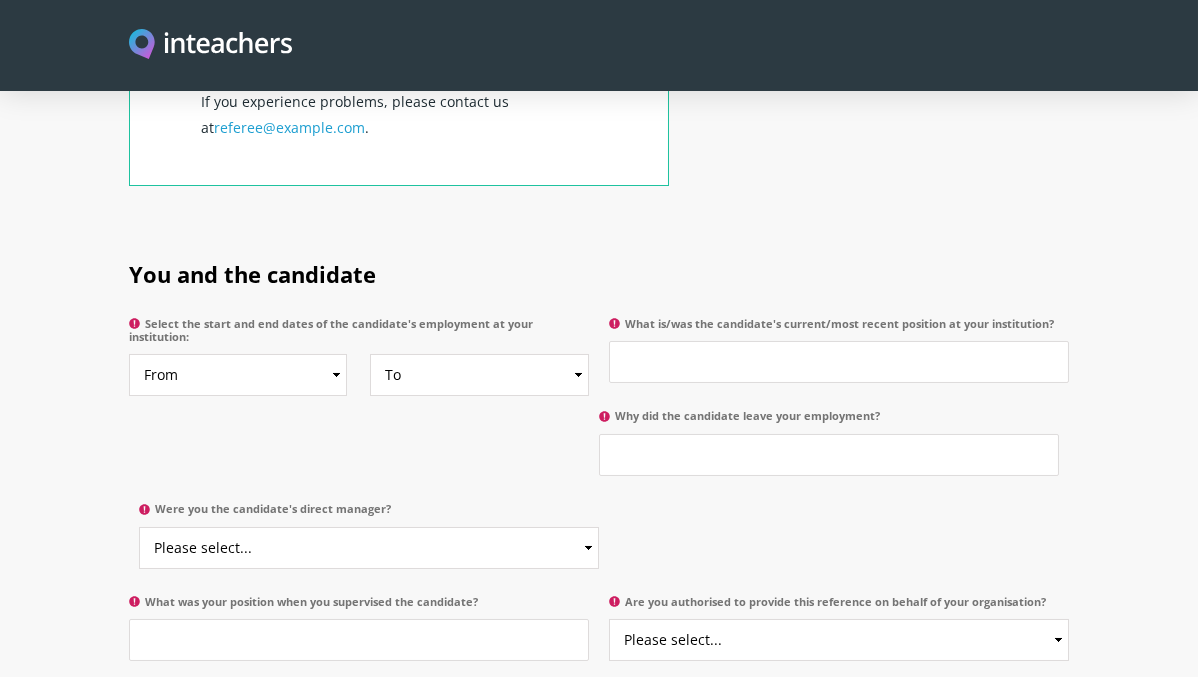 scroll, scrollTop: 933, scrollLeft: 0, axis: vertical 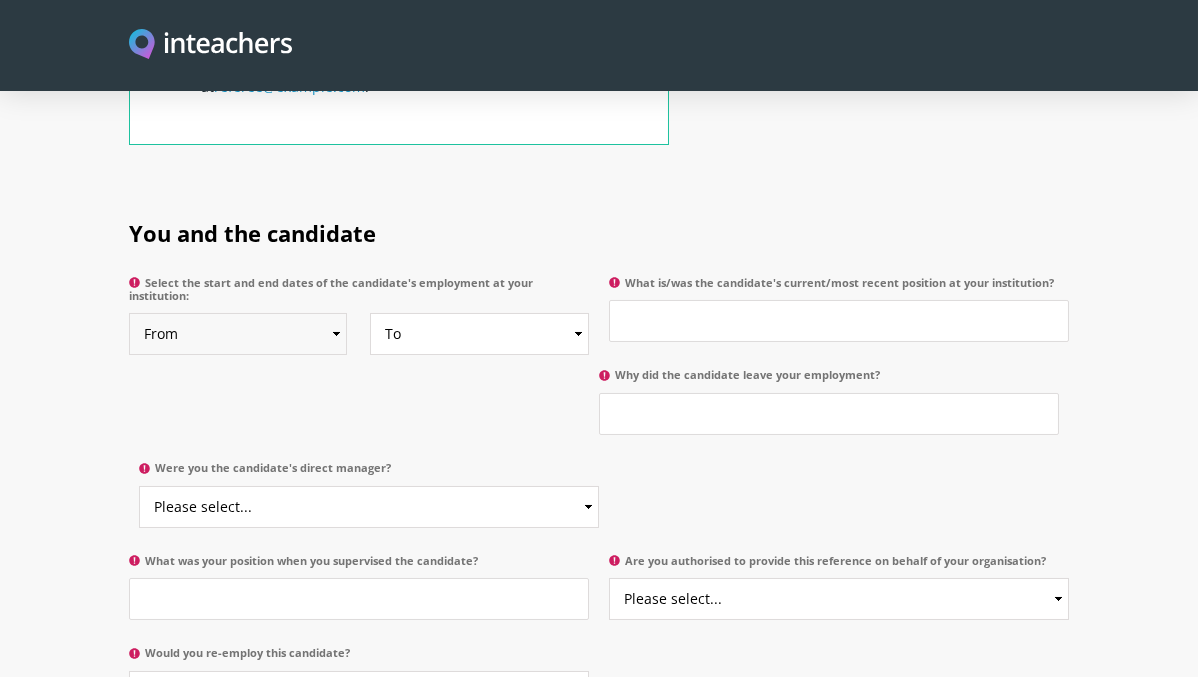 click on "From
2025
2024
2023
2022
2021
2020
2019
2018
2017
2016
2015
2014
2013
2012
2011
2010
2009
2008
2007
2006
2005
2004
2003
2002
2001
2000
1999
1998
1997
1996
1995
1994
1993
1992
1991
1990
1989
1988
1987
1986
1985
1984
1983
1982
1981
1980
1979
1978
1977
1976
1975
1974
1973
1972
1971
1970" at bounding box center [238, 334] 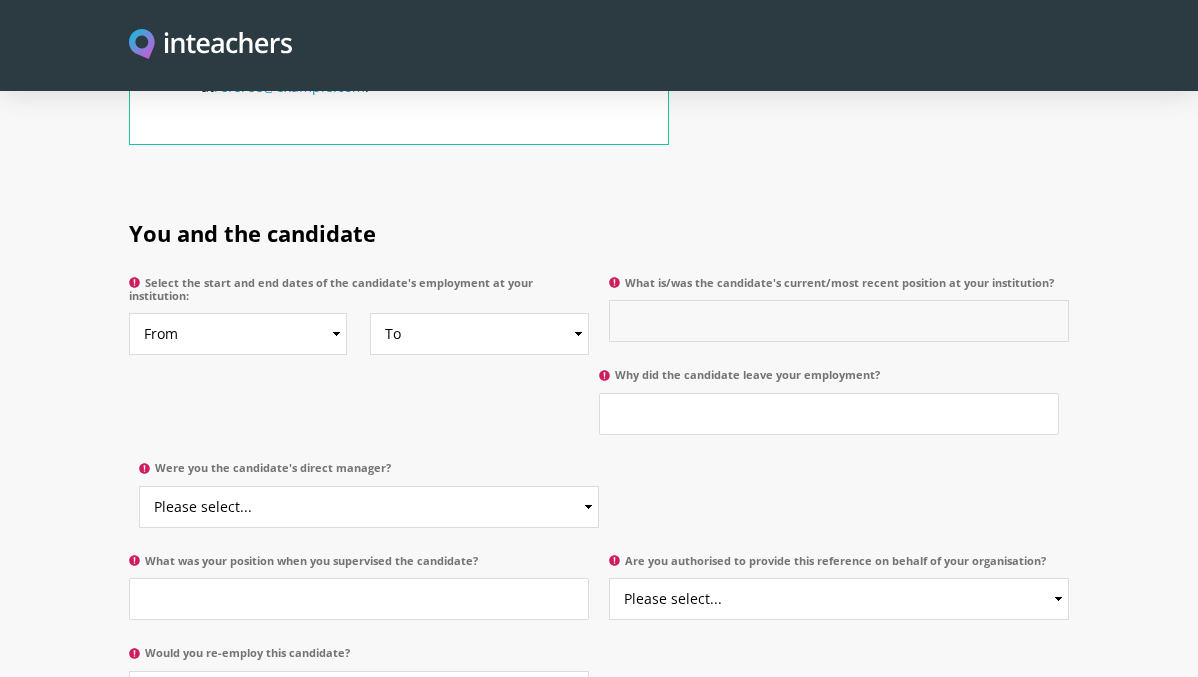 click on "What is/was the candidate's current/most recent position at your institution?" at bounding box center (839, 321) 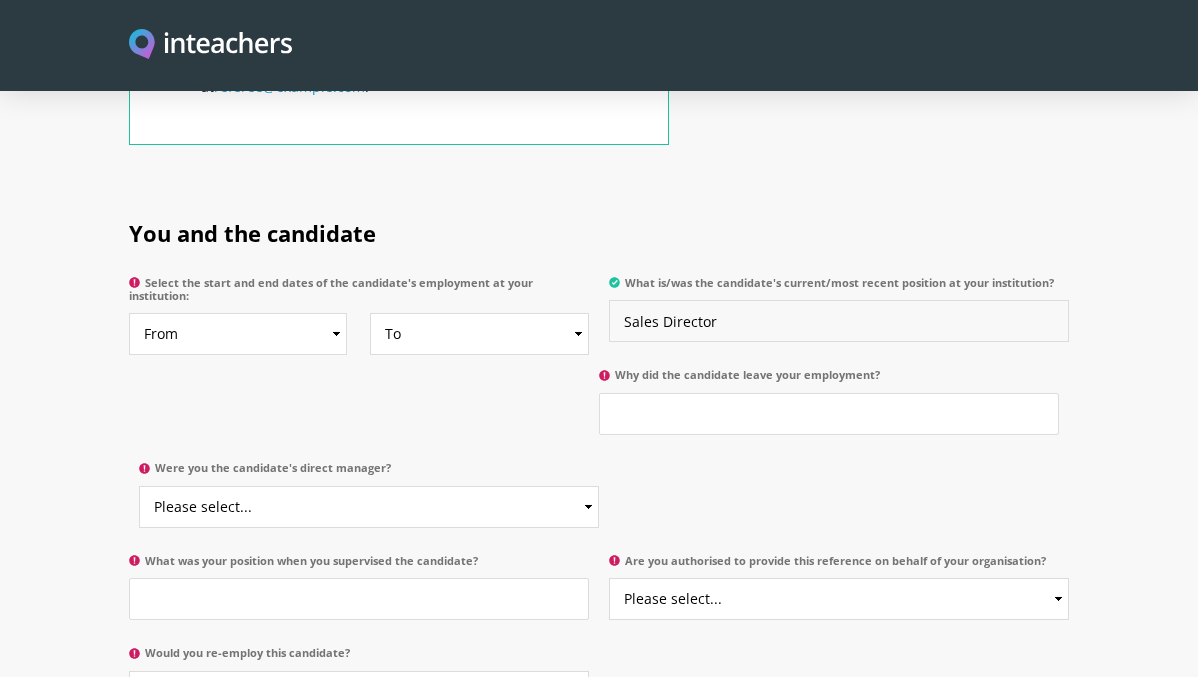 type on "Sales Director" 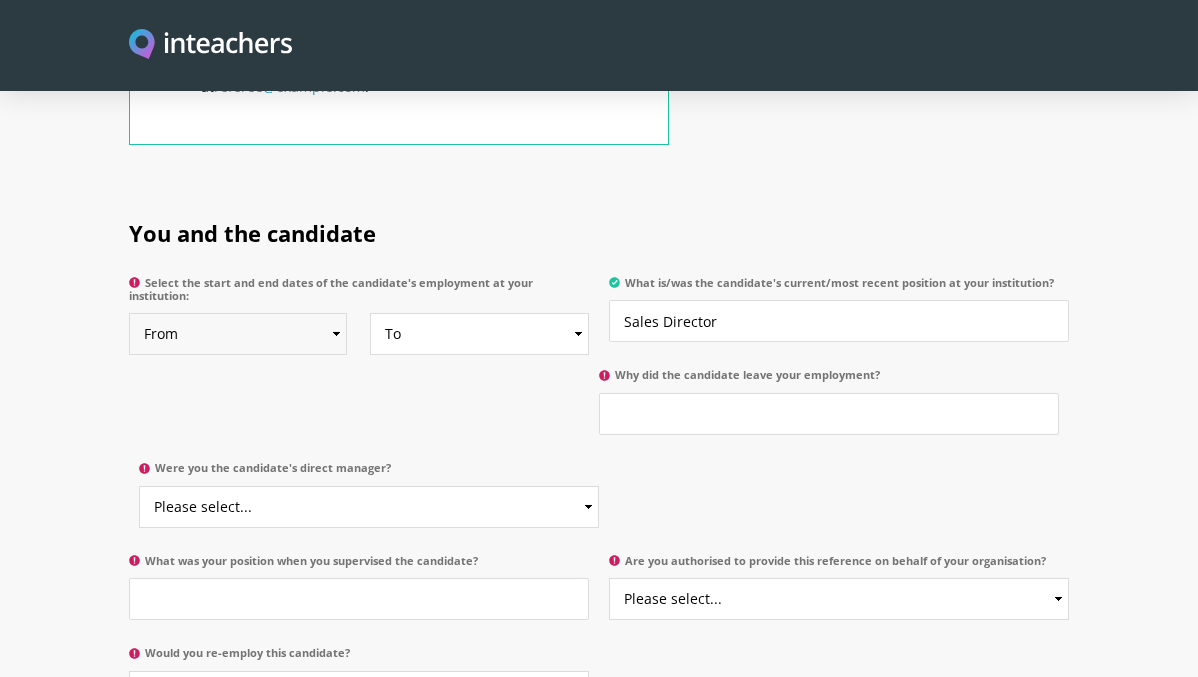 click on "From
2025
2024
2023
2022
2021
2020
2019
2018
2017
2016
2015
2014
2013
2012
2011
2010
2009
2008
2007
2006
2005
2004
2003
2002
2001
2000
1999
1998
1997
1996
1995
1994
1993
1992
1991
1990
1989
1988
1987
1986
1985
1984
1983
1982
1981
1980
1979
1978
1977
1976
1975
1974
1973
1972
1971
1970" at bounding box center [238, 334] 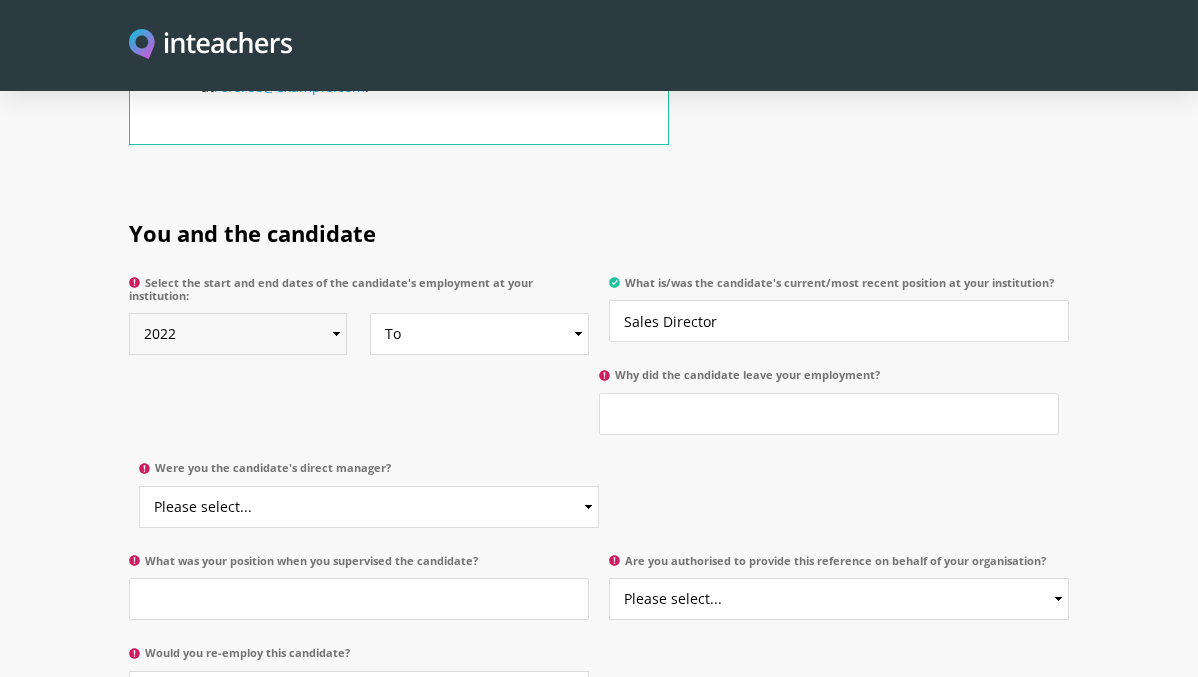 click on "From
2025
2024
2023
2022
2021
2020
2019
2018
2017
2016
2015
2014
2013
2012
2011
2010
2009
2008
2007
2006
2005
2004
2003
2002
2001
2000
1999
1998
1997
1996
1995
1994
1993
1992
1991
1990
1989
1988
1987
1986
1985
1984
1983
1982
1981
1980
1979
1978
1977
1976
1975
1974
1973
1972
1971
1970" at bounding box center [238, 334] 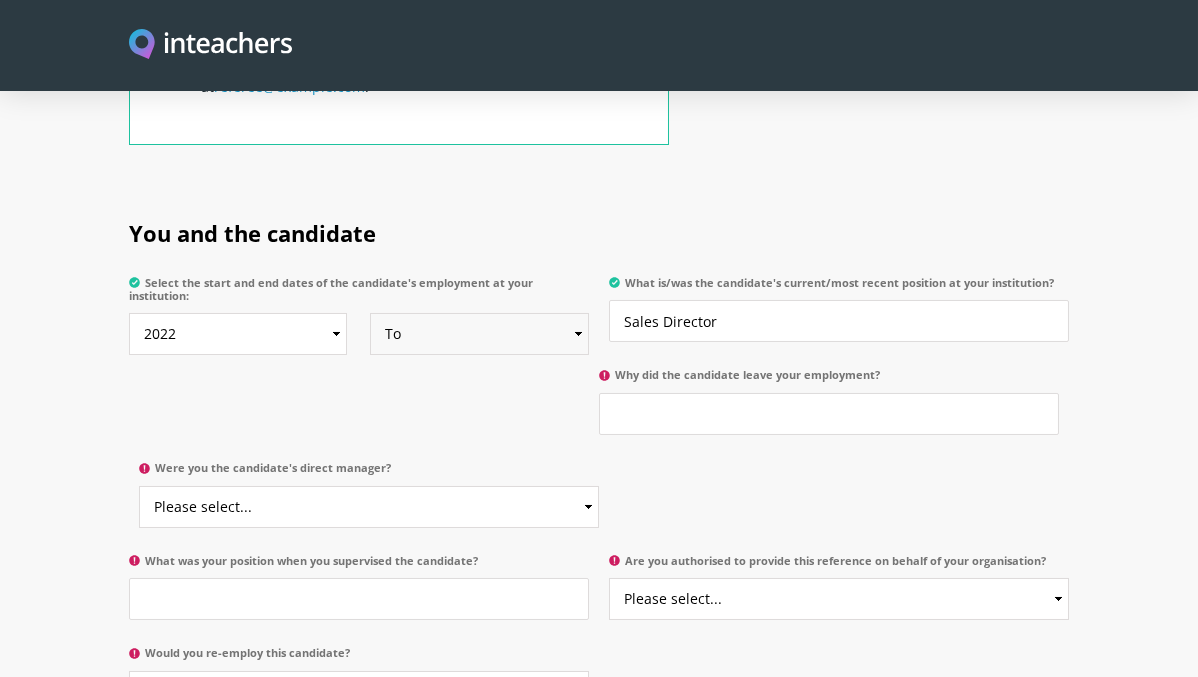 click on "Lo
Ipsumdolo
7007
2145
9997
7372
7667
5309
7289
6991
5979
4622
7026
1591
3294
5984
3276
1413
6740
4951
5638
7781
2061
6464
6829
6003
1676
1641
0045
9024
3784
7879
2617
4444
2341
1282
2997
5795
5806
2999
3698
6336
7507
8675
7274
5505
7659
1462
3045
0380
9105
3716
8674
3765
6644
6056
9409
1482" at bounding box center [479, 334] 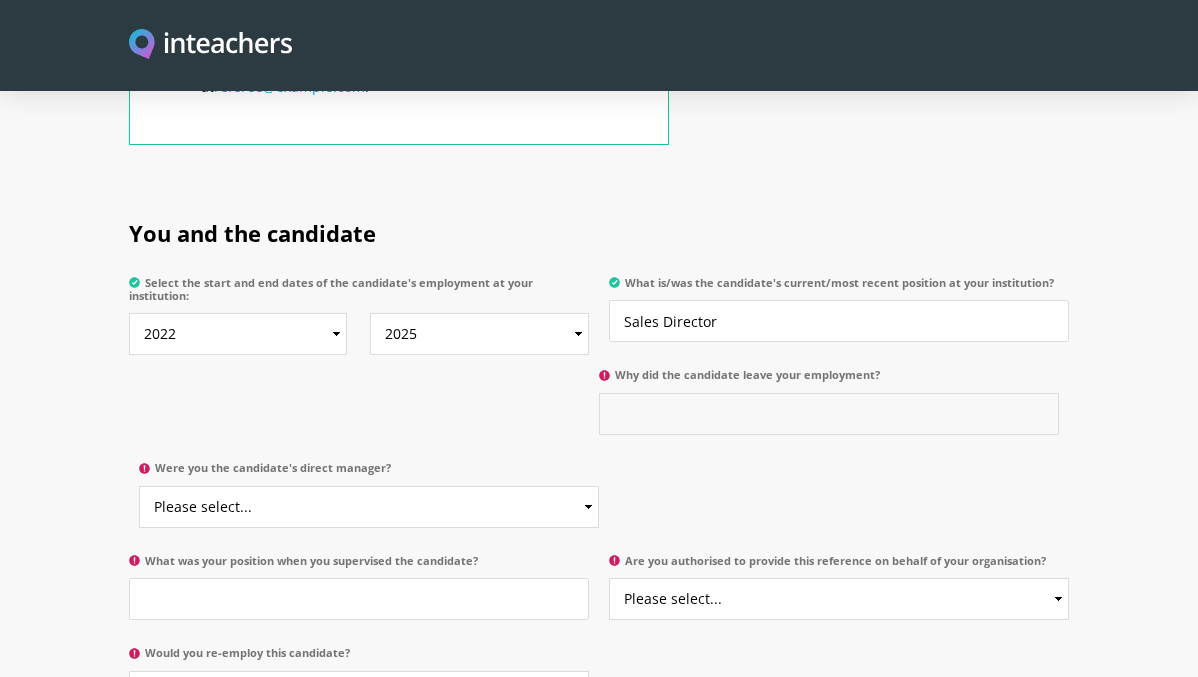 click on "Why did the candidate leave your employment?" at bounding box center (829, 414) 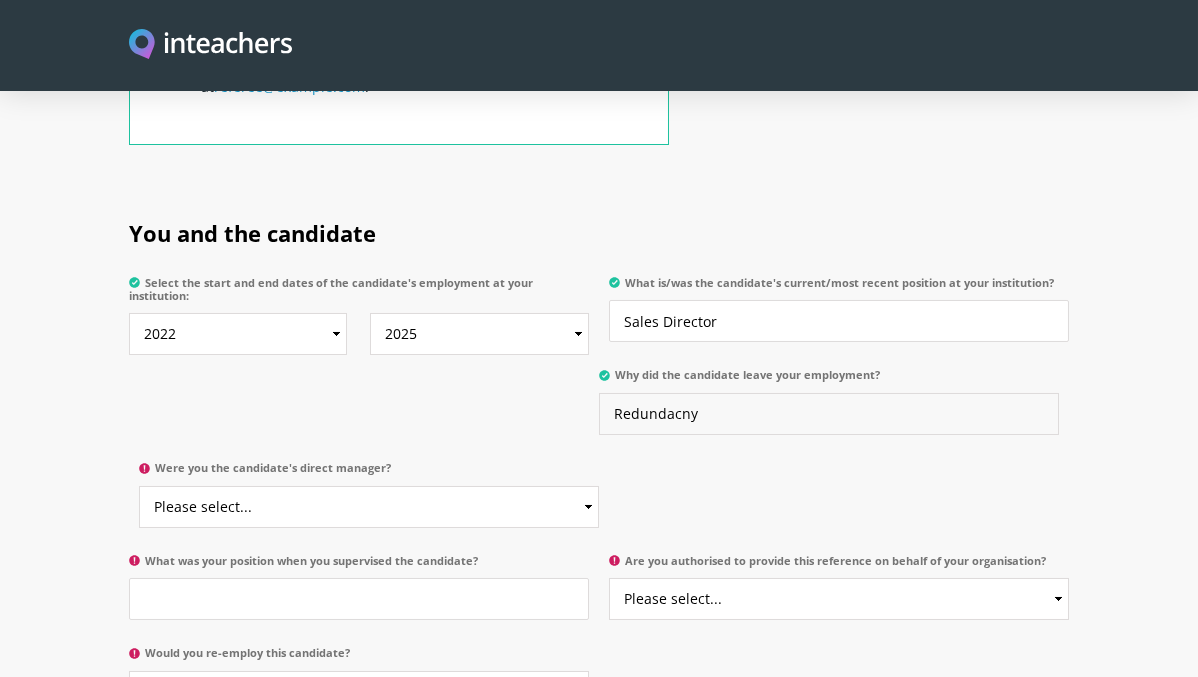 click on "Redundacny" at bounding box center (829, 414) 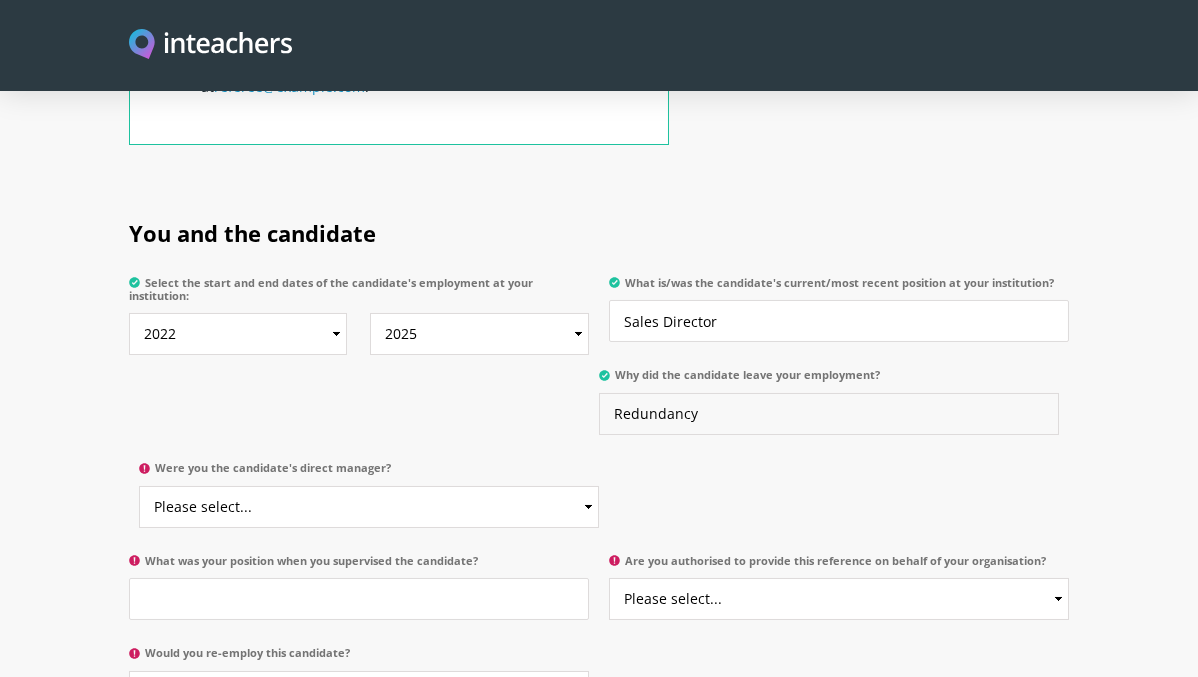 type on "Redundancy" 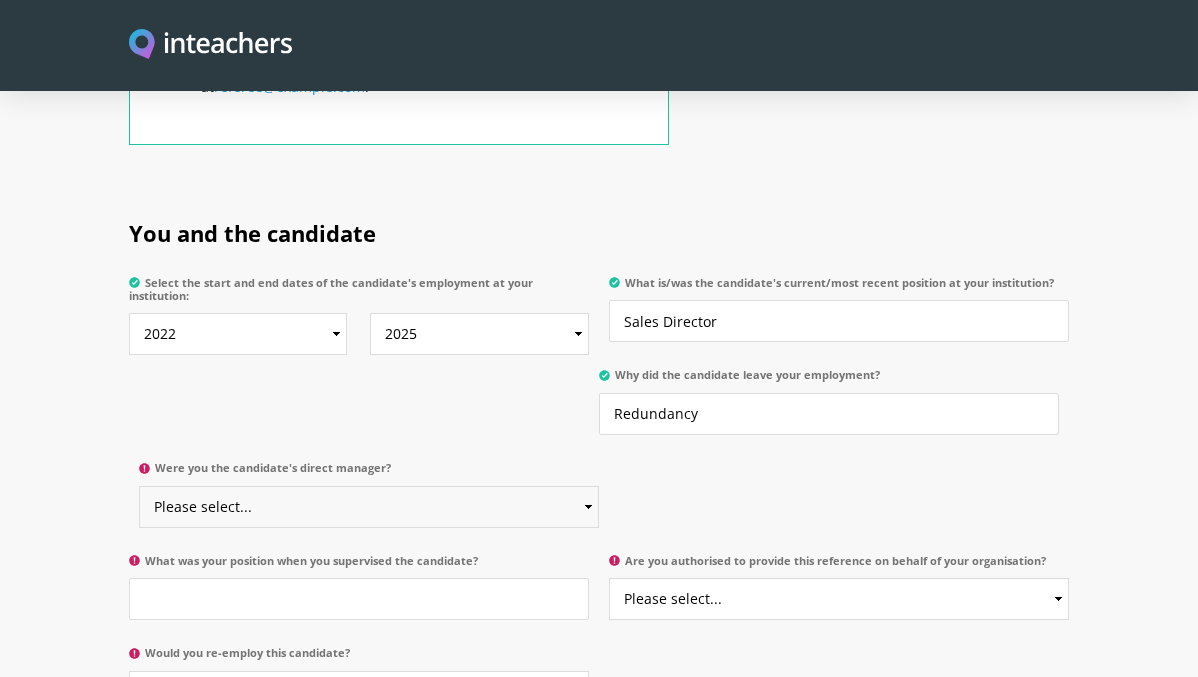 click on "Please select... Yes
No" at bounding box center [369, 507] 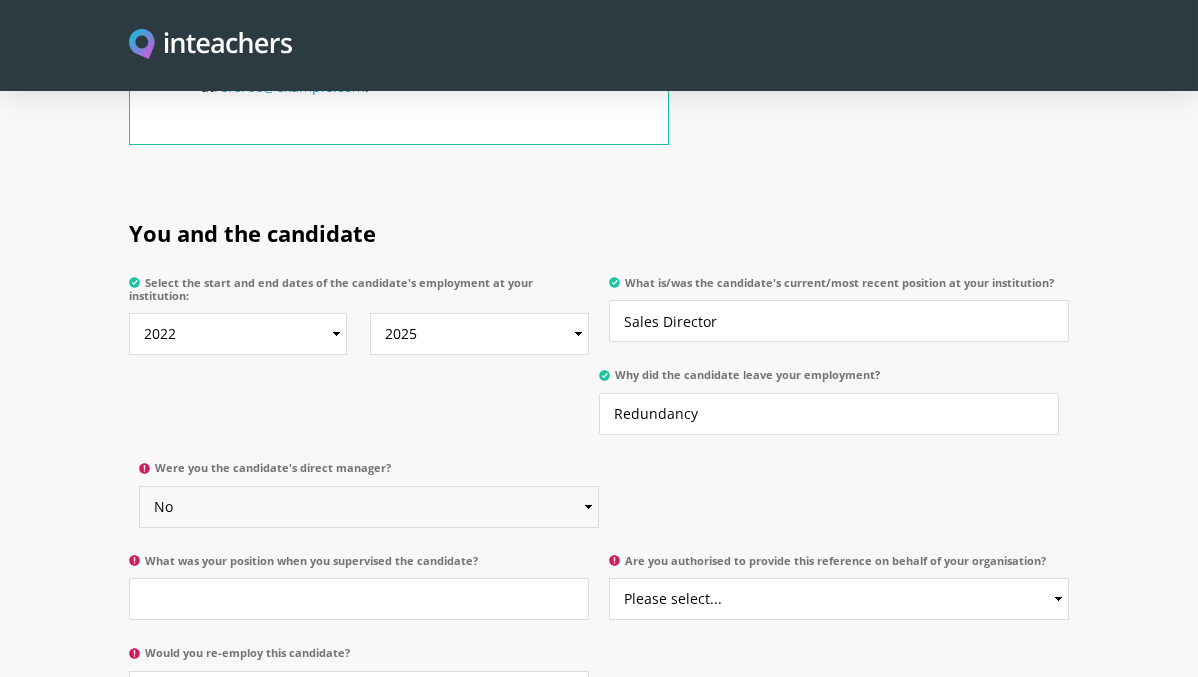 click on "Please select... Yes
No" at bounding box center [369, 507] 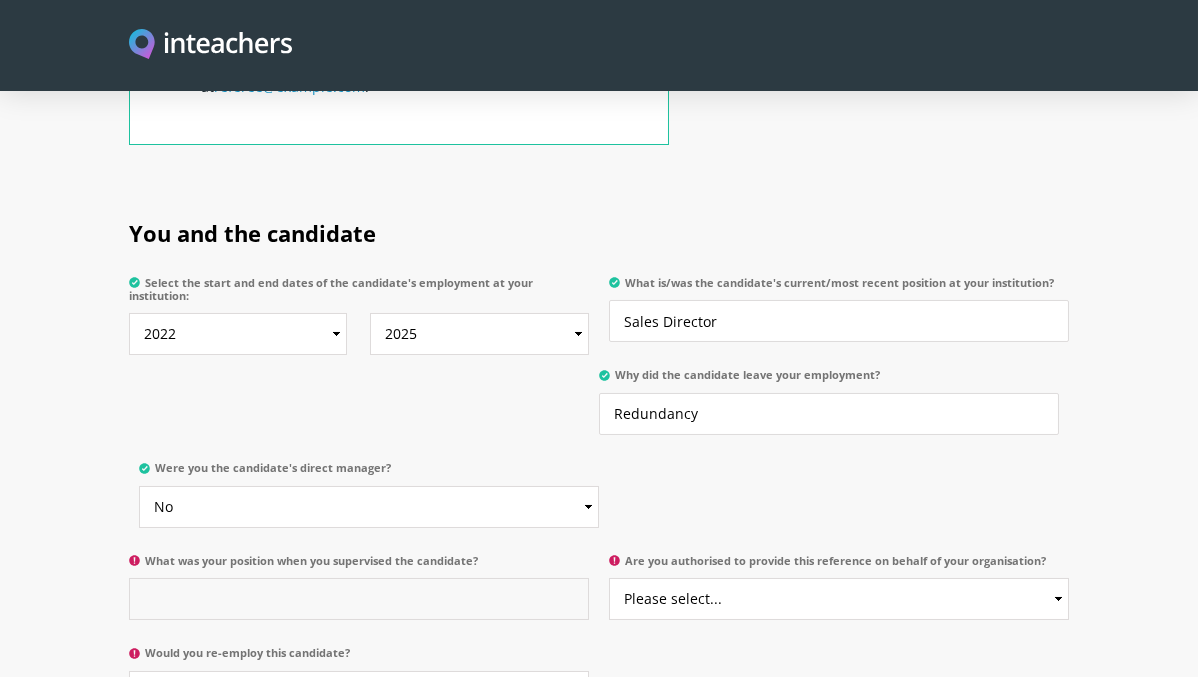 click on "What was your position when you supervised the candidate?" at bounding box center (359, 599) 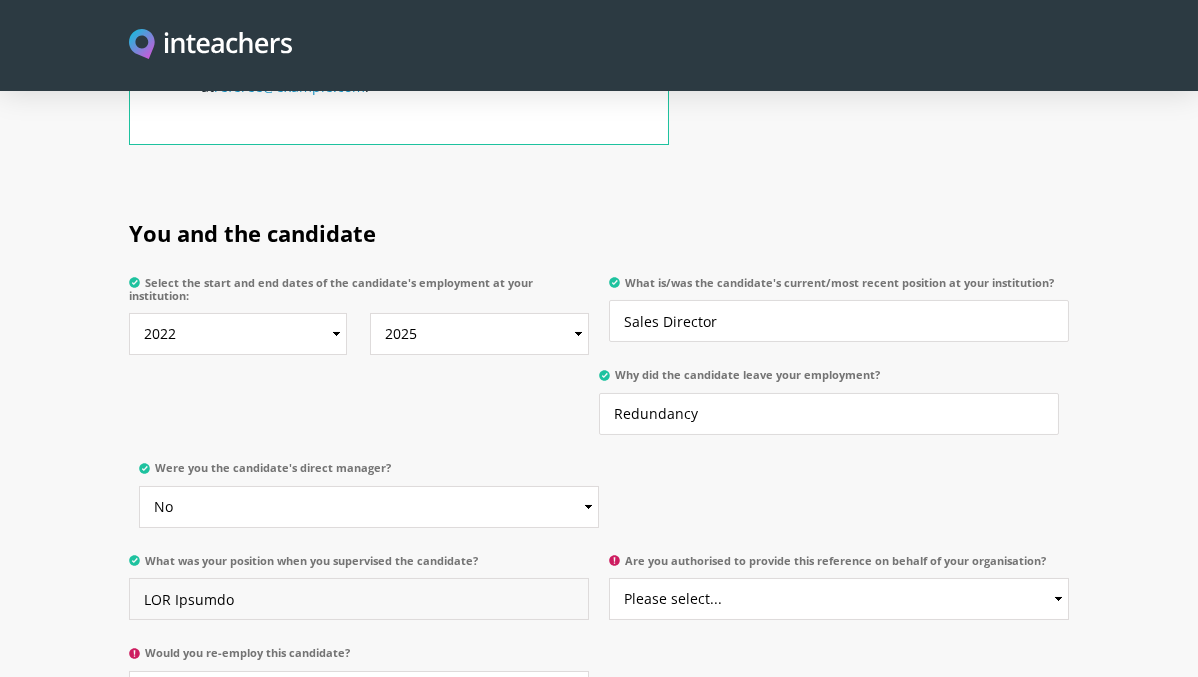 type on "LOR Ipsumdo" 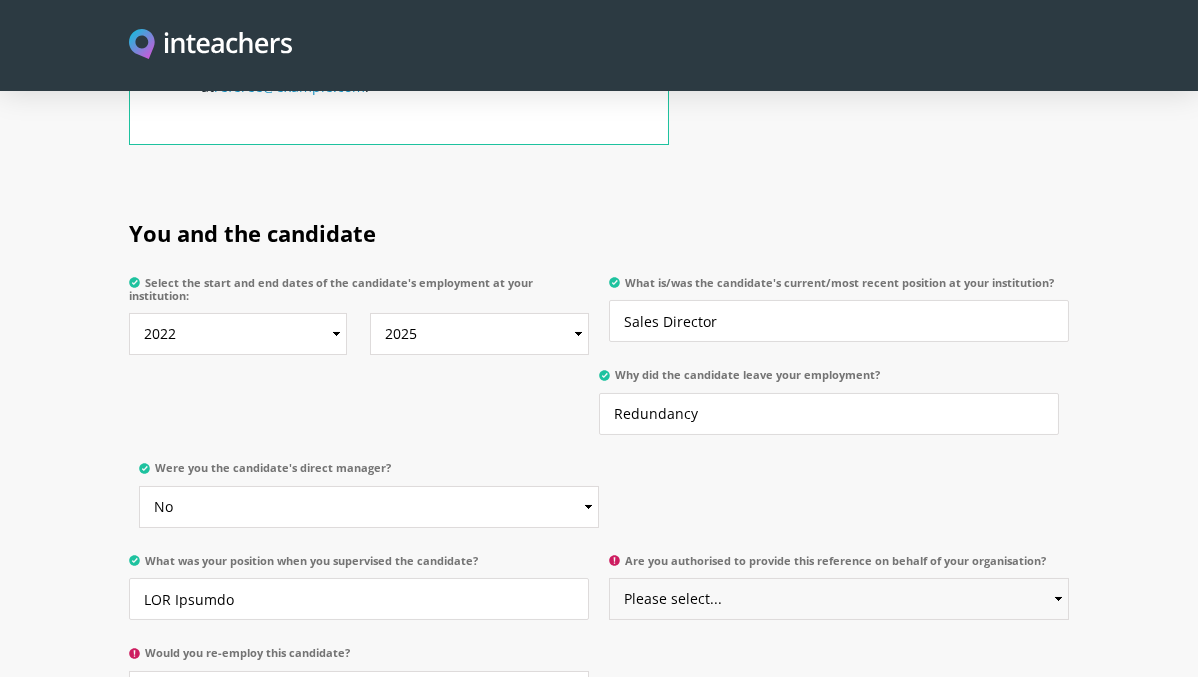 click on "Please select... Yes
No" at bounding box center [839, 599] 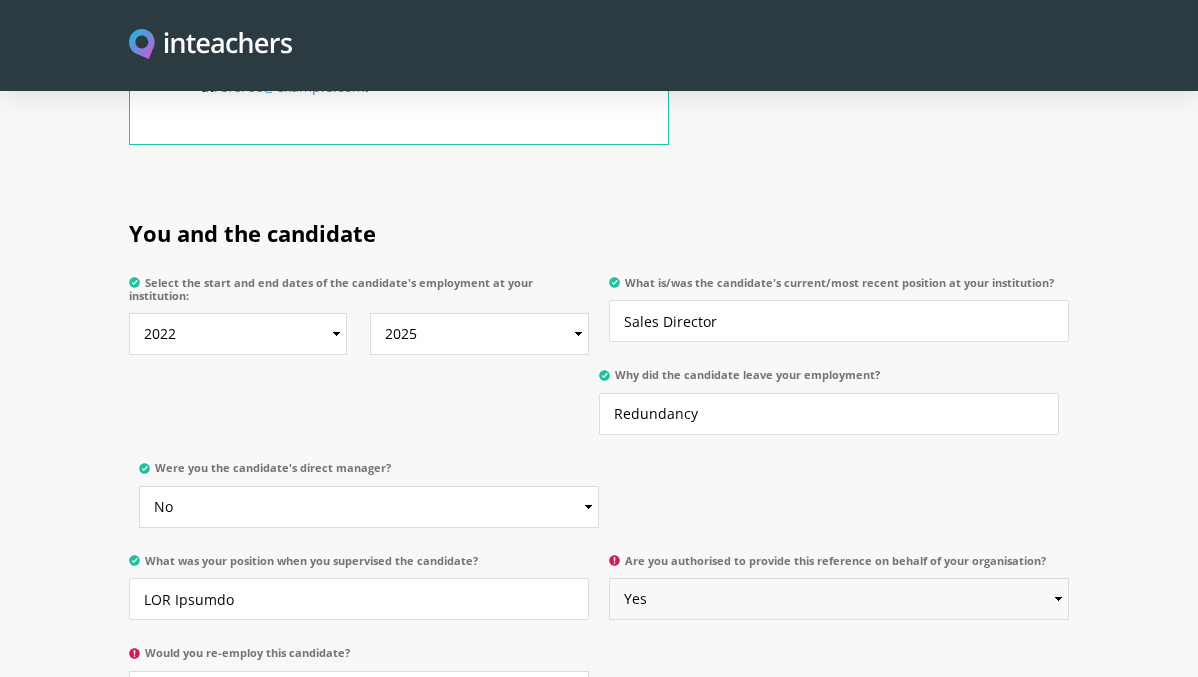 click on "Please select... Yes
No" at bounding box center [839, 599] 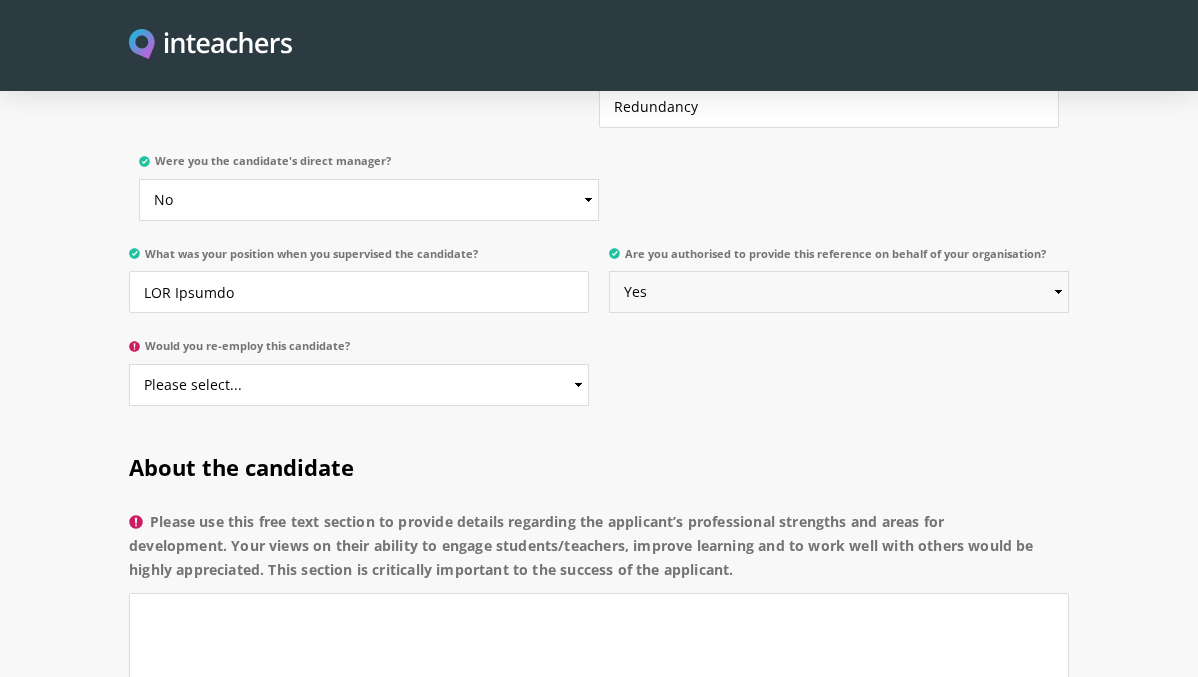 scroll, scrollTop: 1246, scrollLeft: 0, axis: vertical 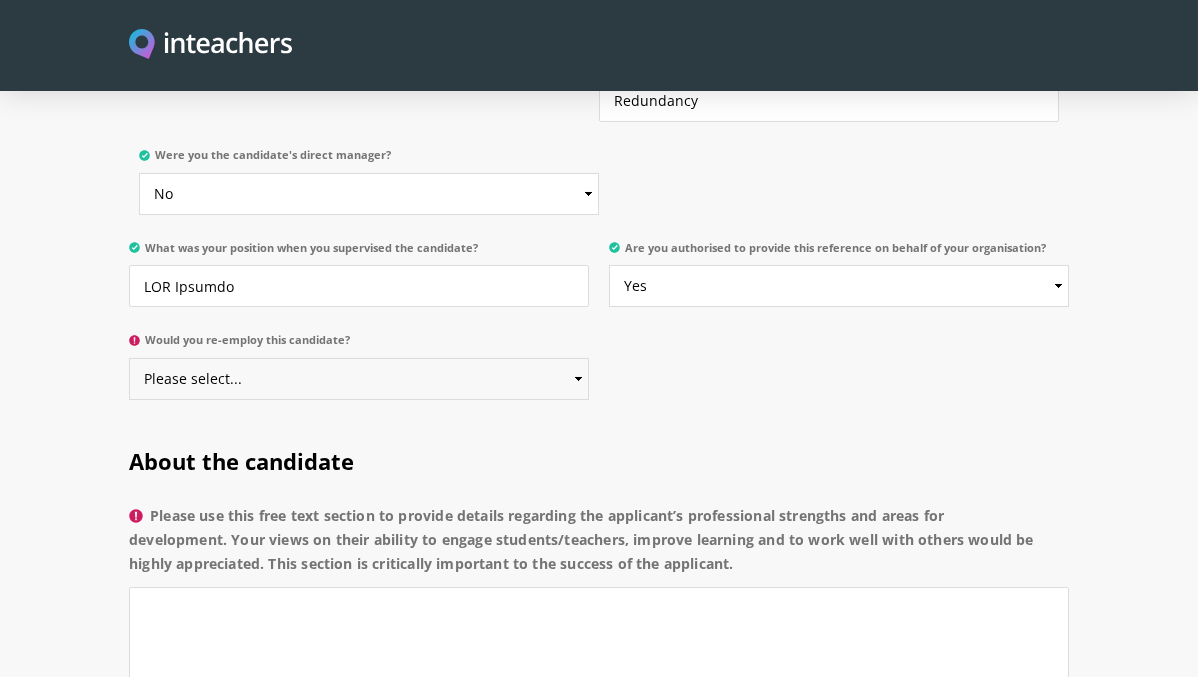 click on "Please select... Yes
No" at bounding box center [359, 379] 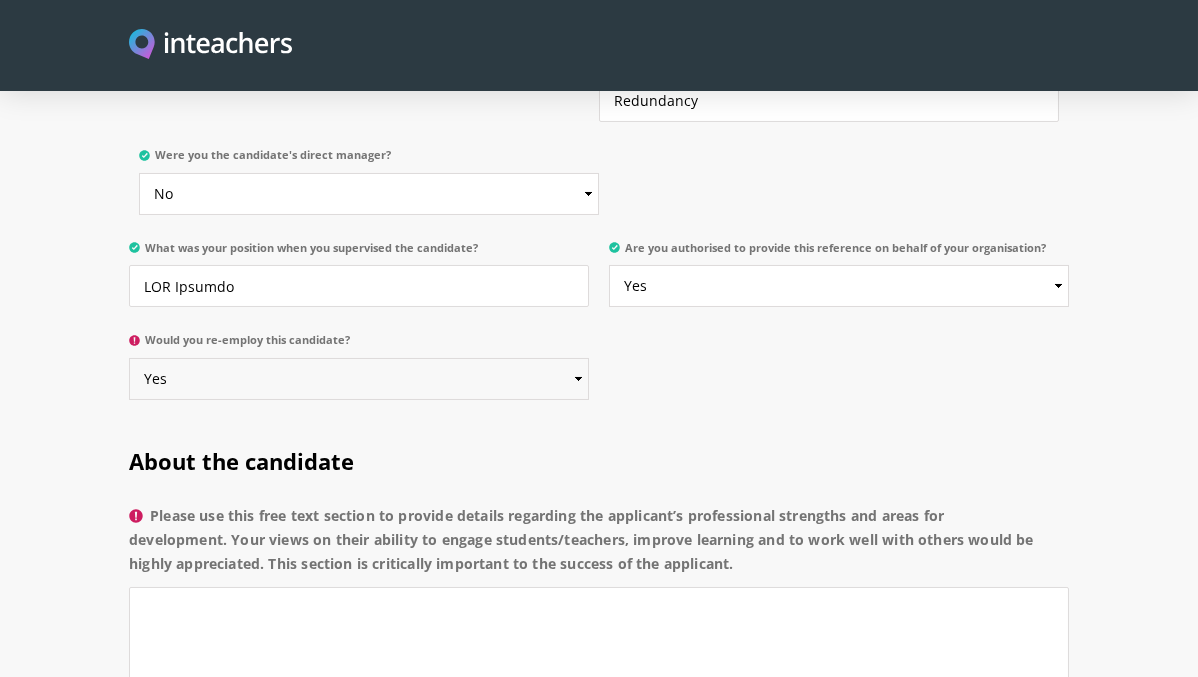click on "Please select... Yes
No" at bounding box center [359, 379] 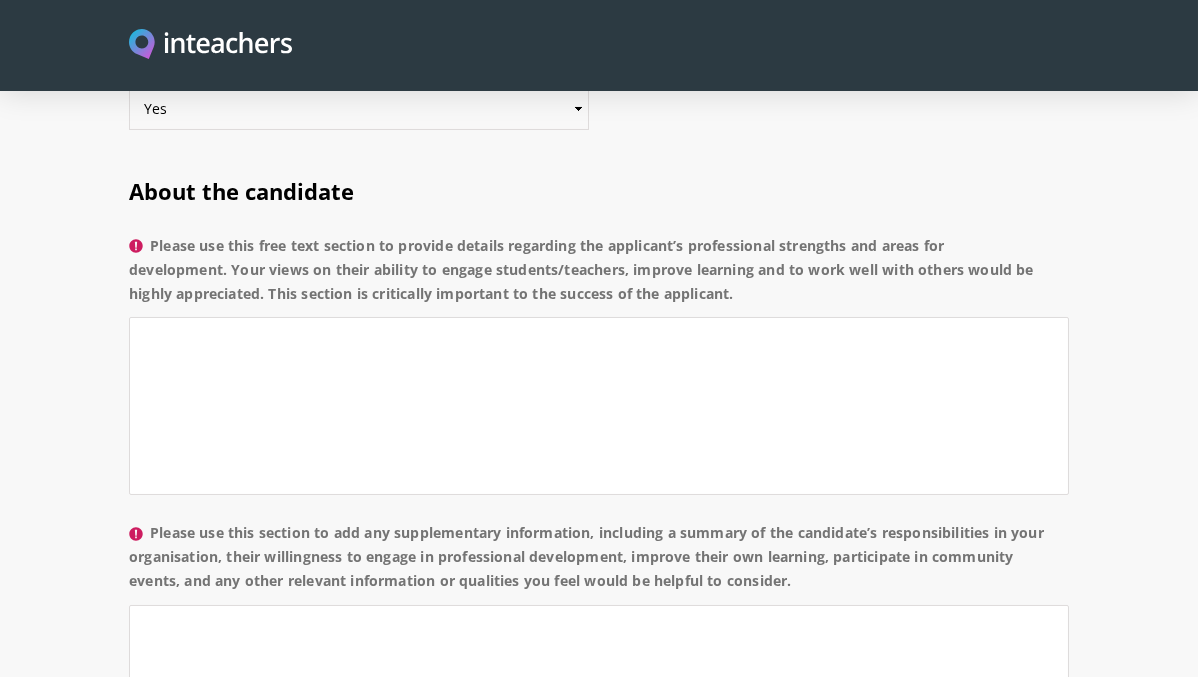 scroll, scrollTop: 1567, scrollLeft: 0, axis: vertical 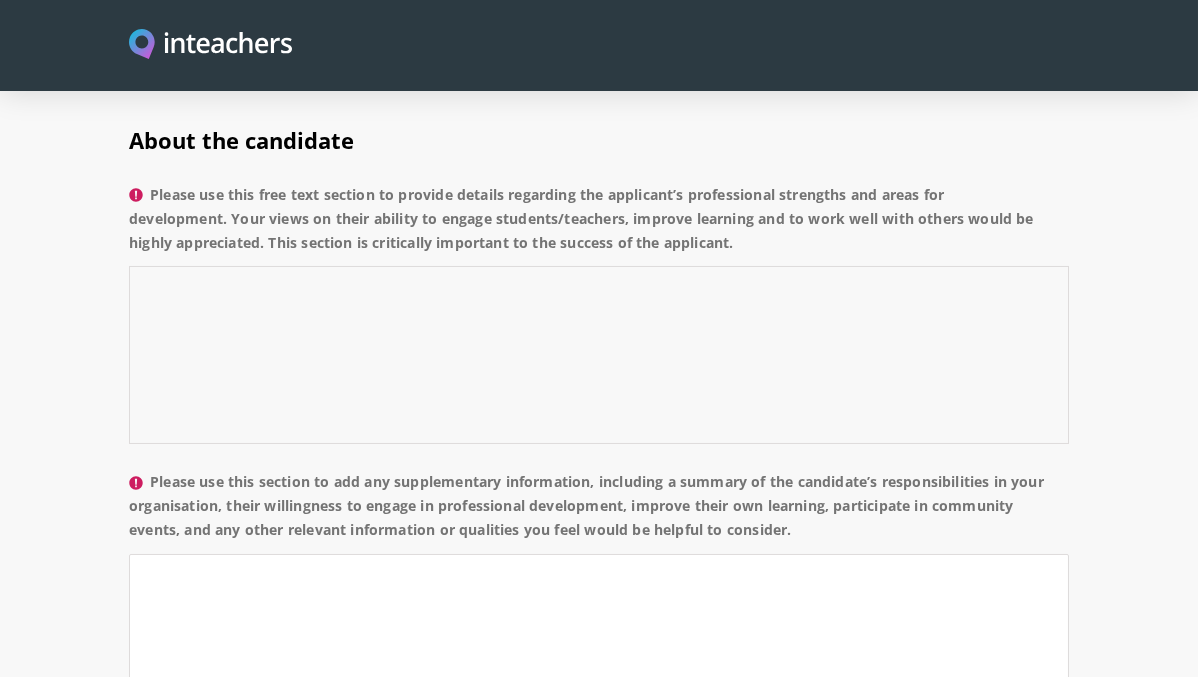 click on "Please use this free text section to provide details regarding the applicant’s professional strengths and areas for development. Your views on their ability to engage students/teachers, improve learning and to work well with others would be highly appreciated. This section is critically important to the success of the applicant." at bounding box center [599, 355] 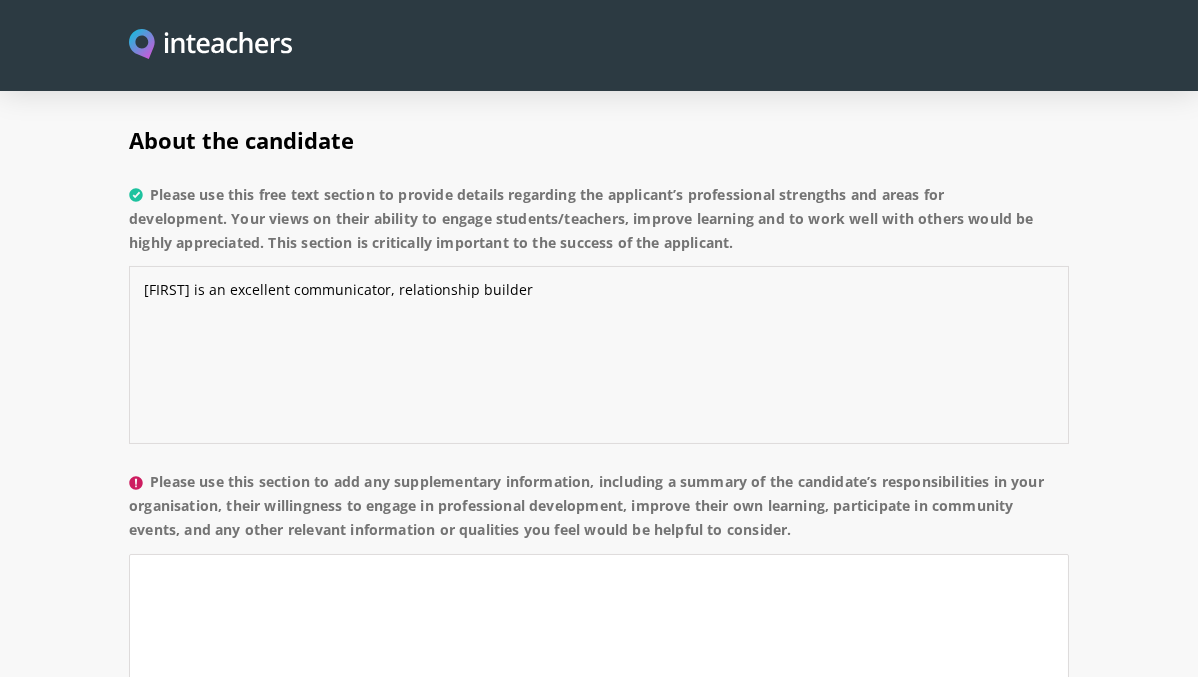 click on "[FIRST] is an excellent communicator, relationship builder" at bounding box center [599, 355] 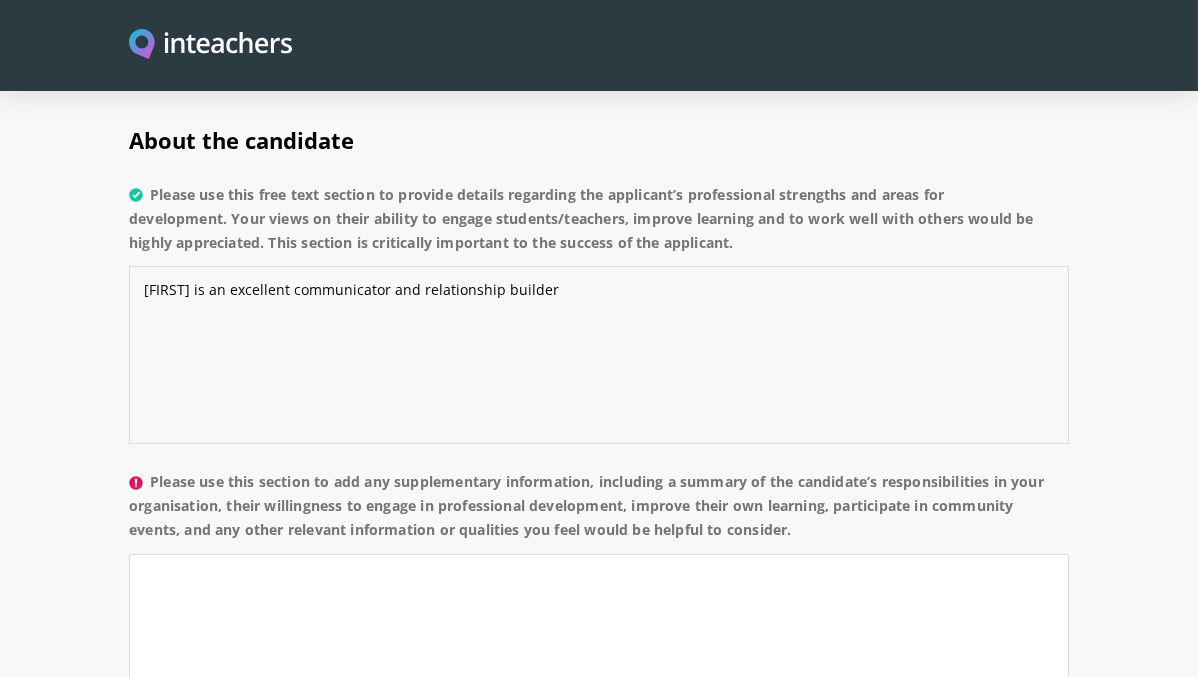click on "[FIRST] is an excellent communicator and relationship builder" at bounding box center (599, 355) 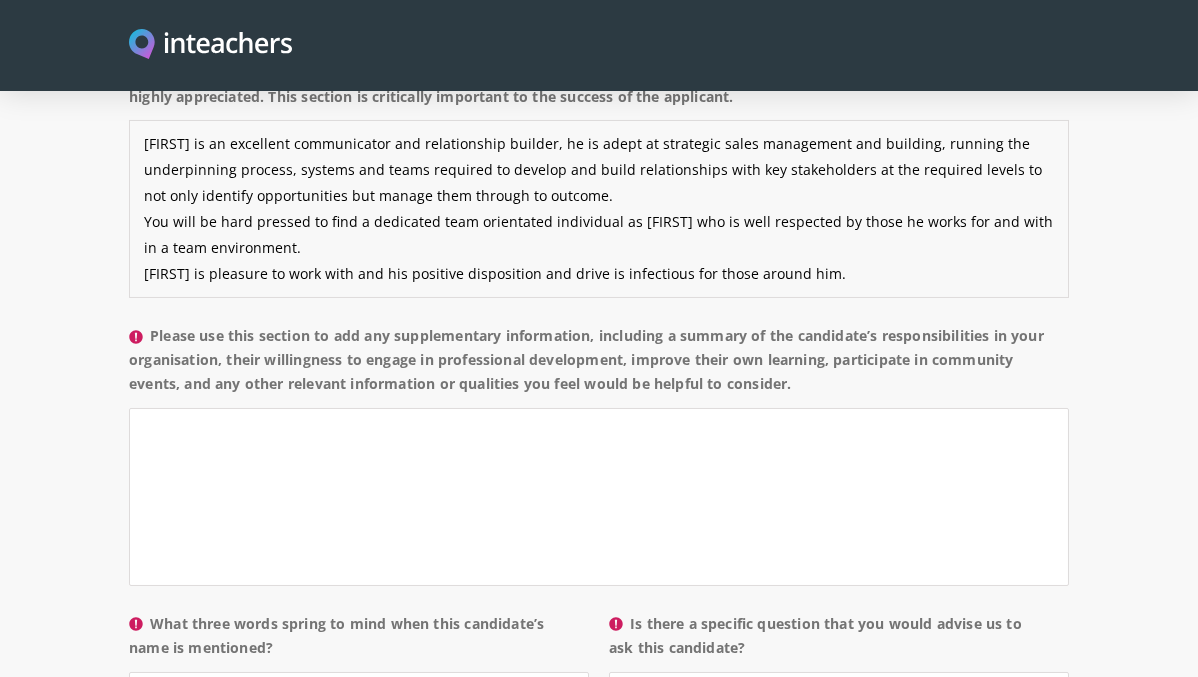 scroll, scrollTop: 1702, scrollLeft: 0, axis: vertical 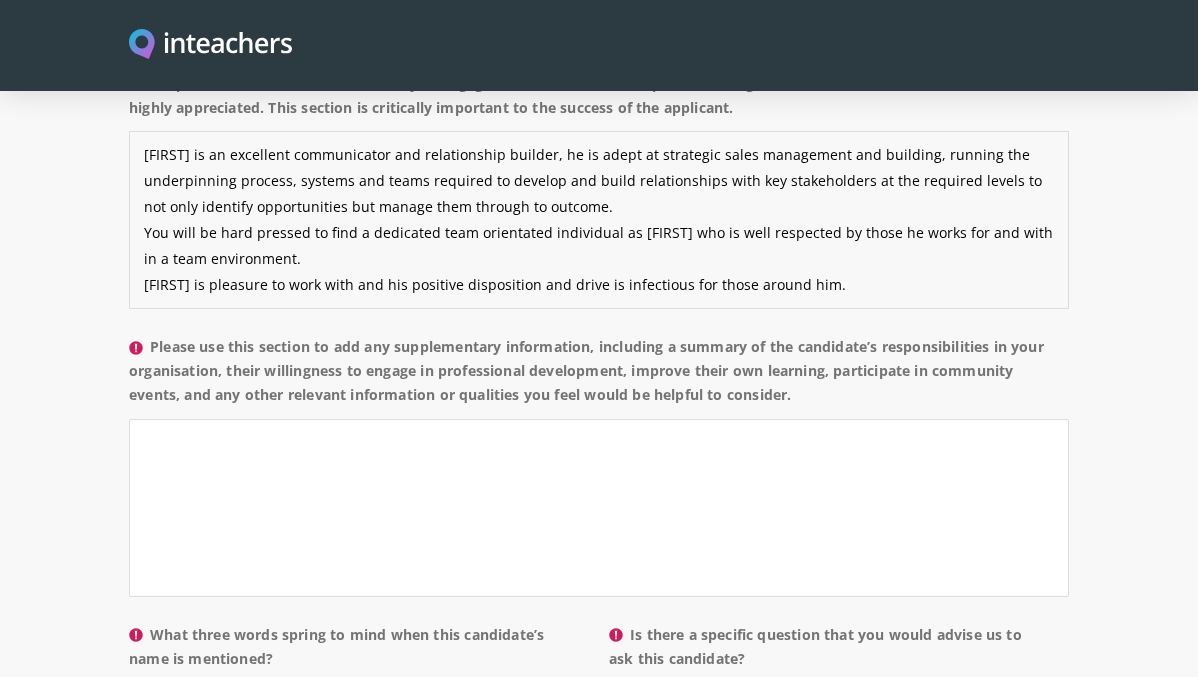 type on "[FIRST] is an excellent communicator and relationship builder, he is adept at strategic sales management and building, running the underpinning process, systems and teams required to develop and build relationships with key stakeholders at the required levels to not only identify opportunities but manage them through to outcome.
You will be hard pressed to find a dedicated team orientated individual as [FIRST] who is well respected by those he works for and with in a team environment.
[FIRST] is pleasure to work with and his positive disposition and drive is infectious for those around him." 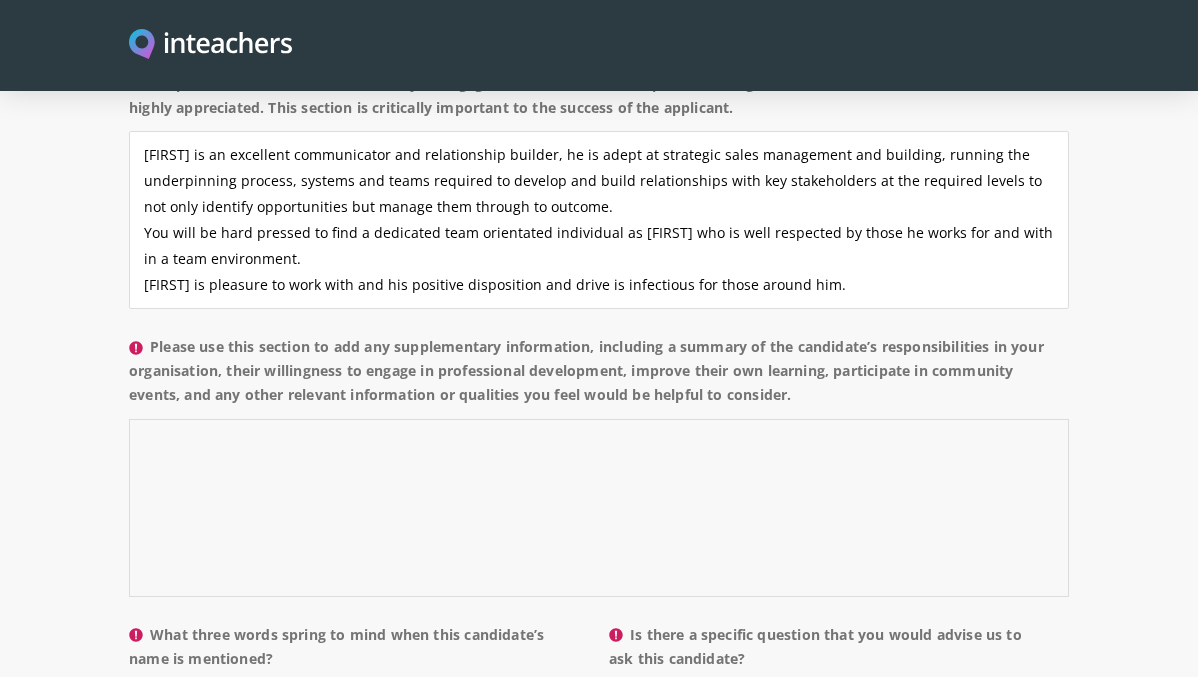 click on "Please use this section to add any supplementary information, including a summary of the candidate’s responsibilities in your organisation, their willingness to engage in professional development, improve their own learning, participate in community events, and any other relevant information or qualities you feel would be helpful to consider." at bounding box center [599, 508] 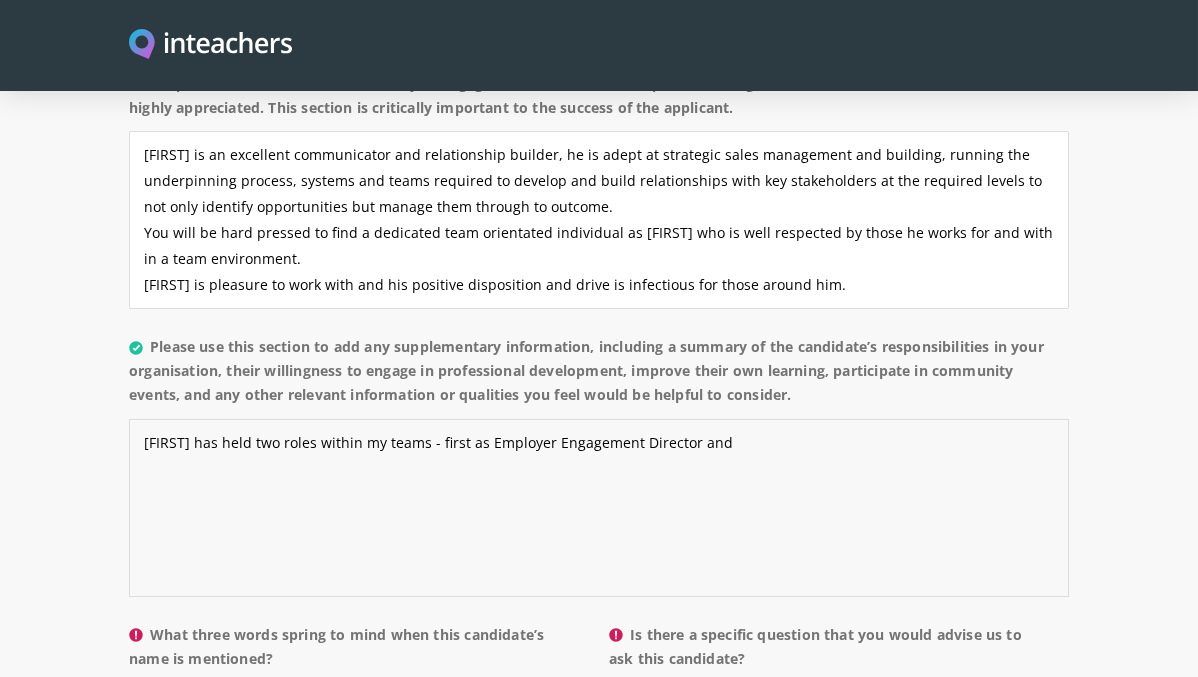 click on "[FIRST] has held two roles within my teams - first as Employer Engagement Director and" at bounding box center (599, 508) 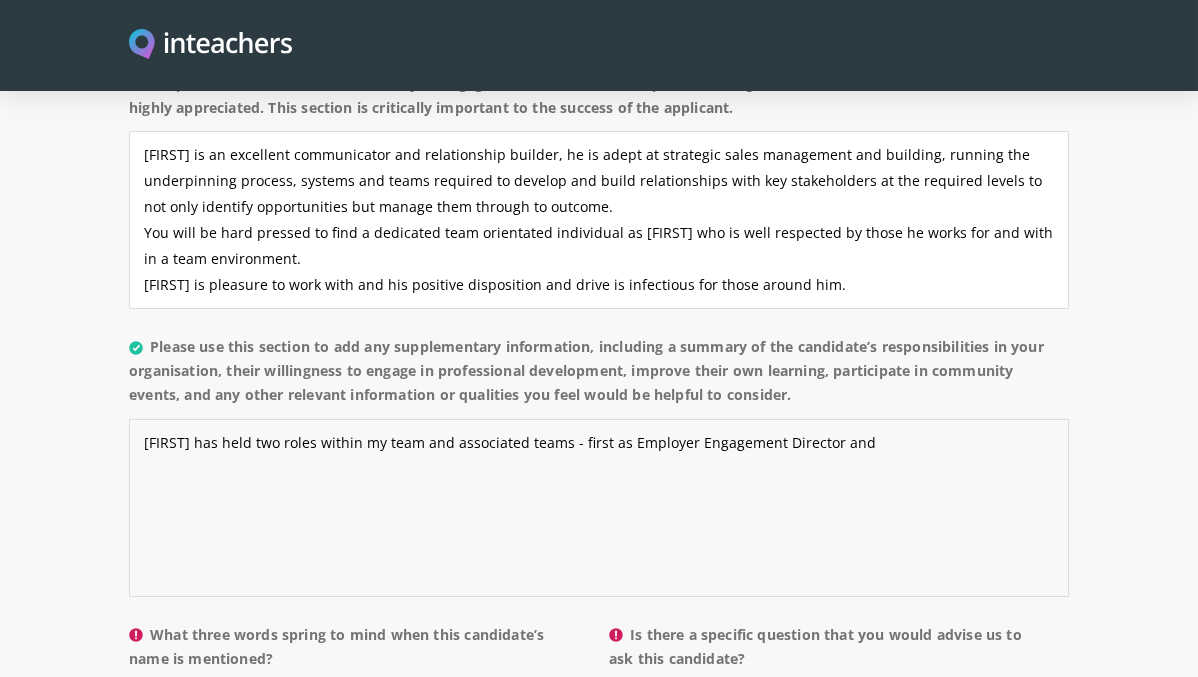click on "[FIRST] has held two roles within my team and associated teams - first as Employer Engagement Director and" at bounding box center [599, 508] 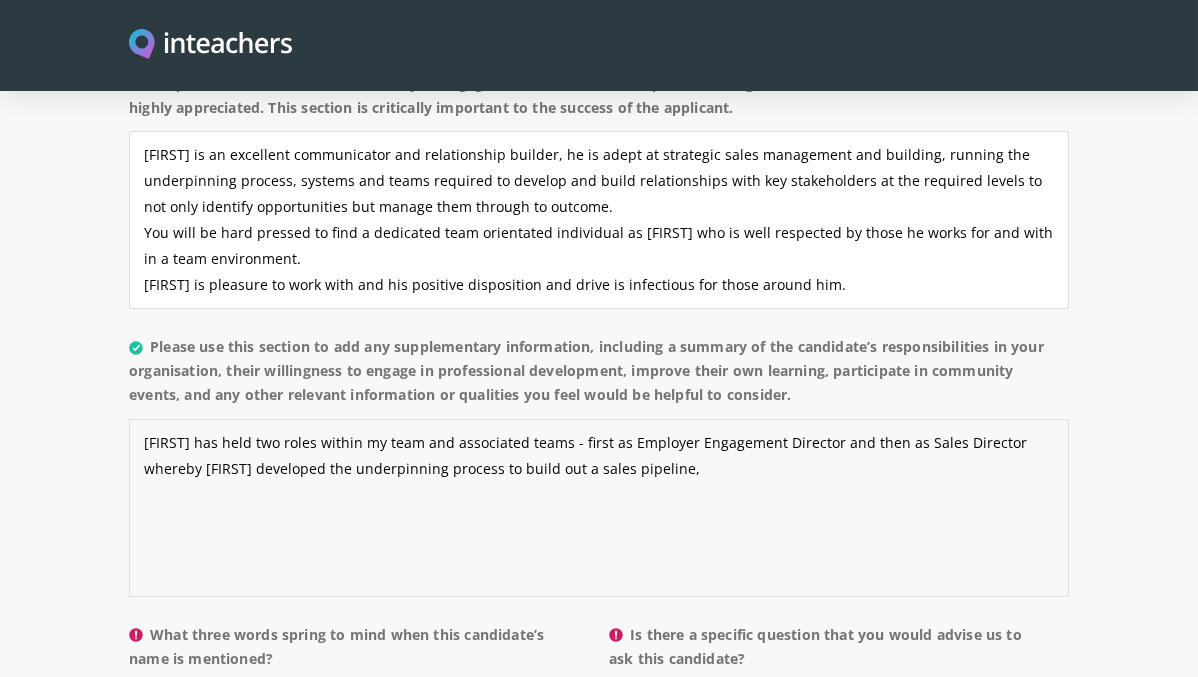 click on "[FIRST] has held two roles within my team and associated teams - first as Employer Engagement Director and then as Sales Director whereby [FIRST] developed the underpinning process to build out a sales pipeline," at bounding box center (599, 508) 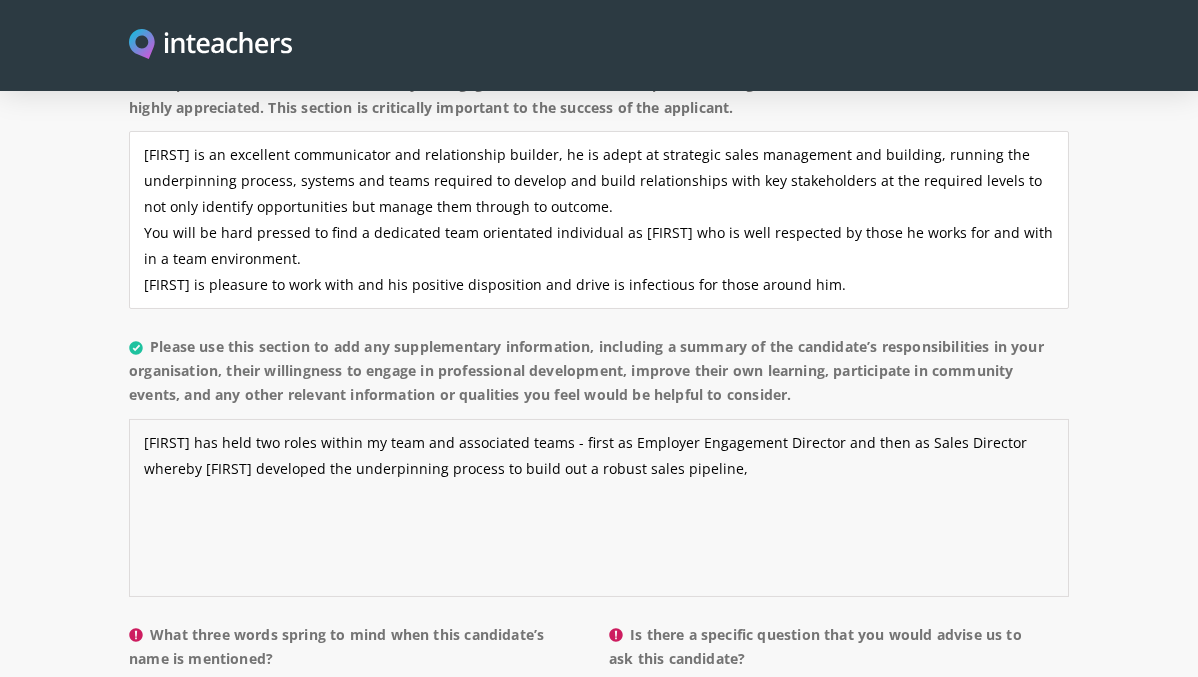 click on "[FIRST] has held two roles within my team and associated teams - first as Employer Engagement Director and then as Sales Director whereby [FIRST] developed the underpinning process to build out a robust sales pipeline," at bounding box center (599, 508) 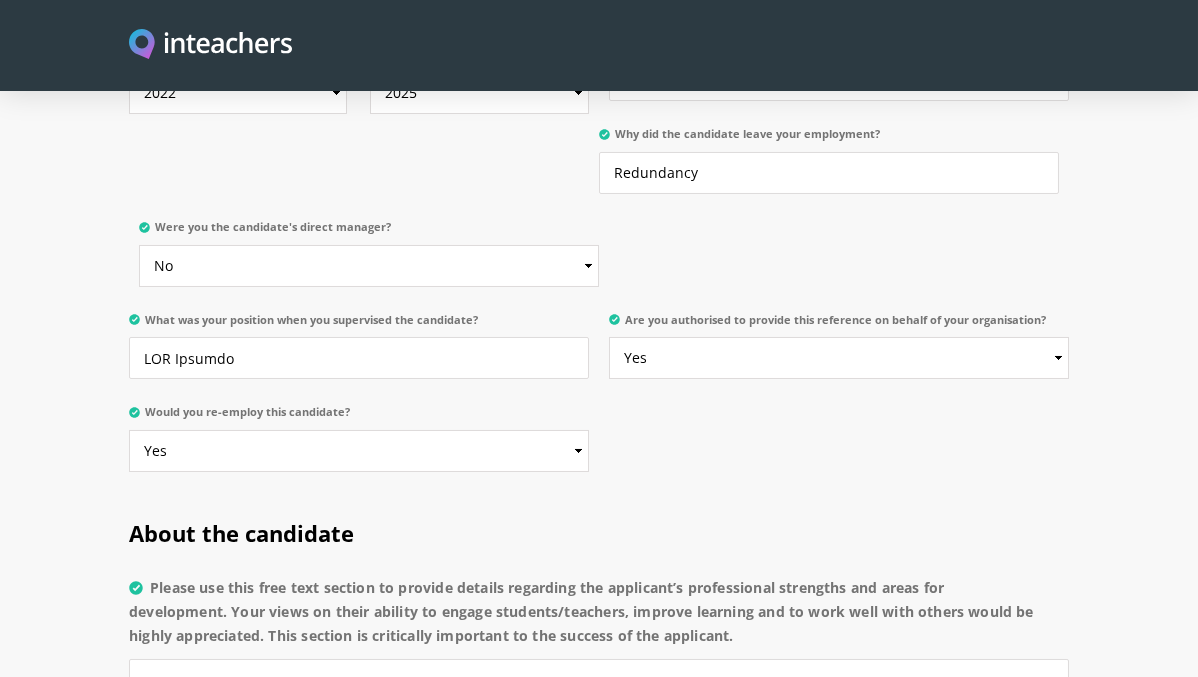 scroll, scrollTop: 1184, scrollLeft: 0, axis: vertical 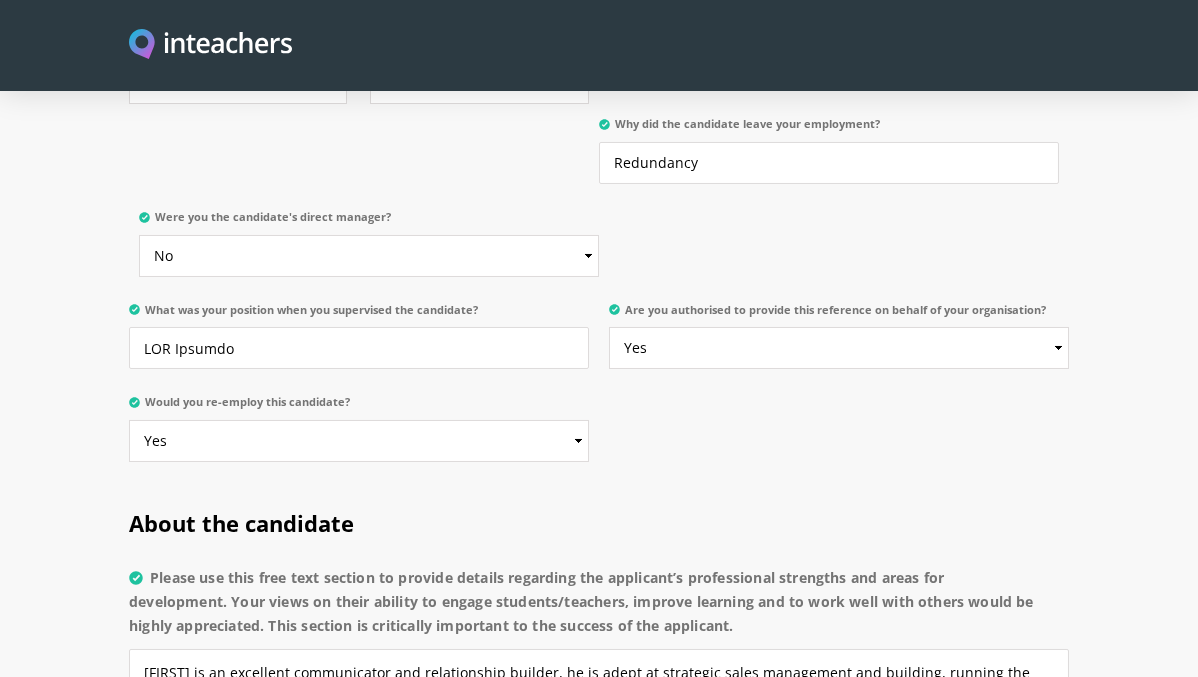 type on "[FIRST] has held two roles within my team and associated teams - first as Employer Engagement Director and then as Sales Director whereby [FIRST] developed the underpinning process to build out a robust sales pipeline, work with teams to execute successfully on the opportunities secured." 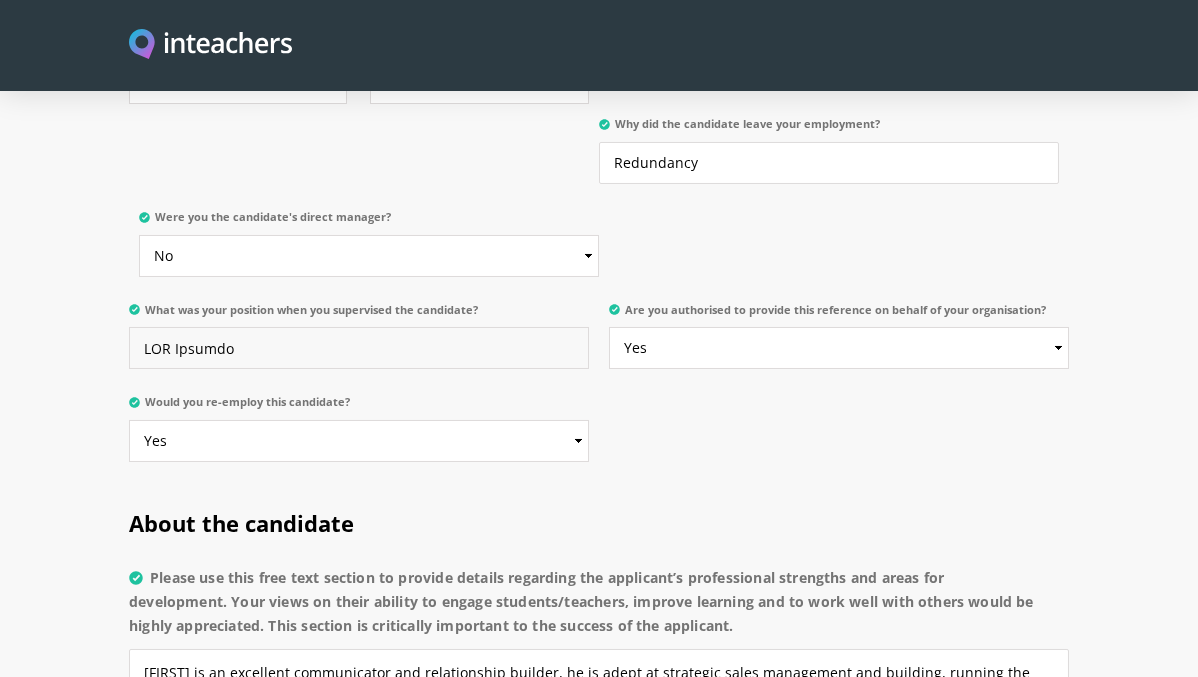 drag, startPoint x: 238, startPoint y: 320, endPoint x: 185, endPoint y: 321, distance: 53.009434 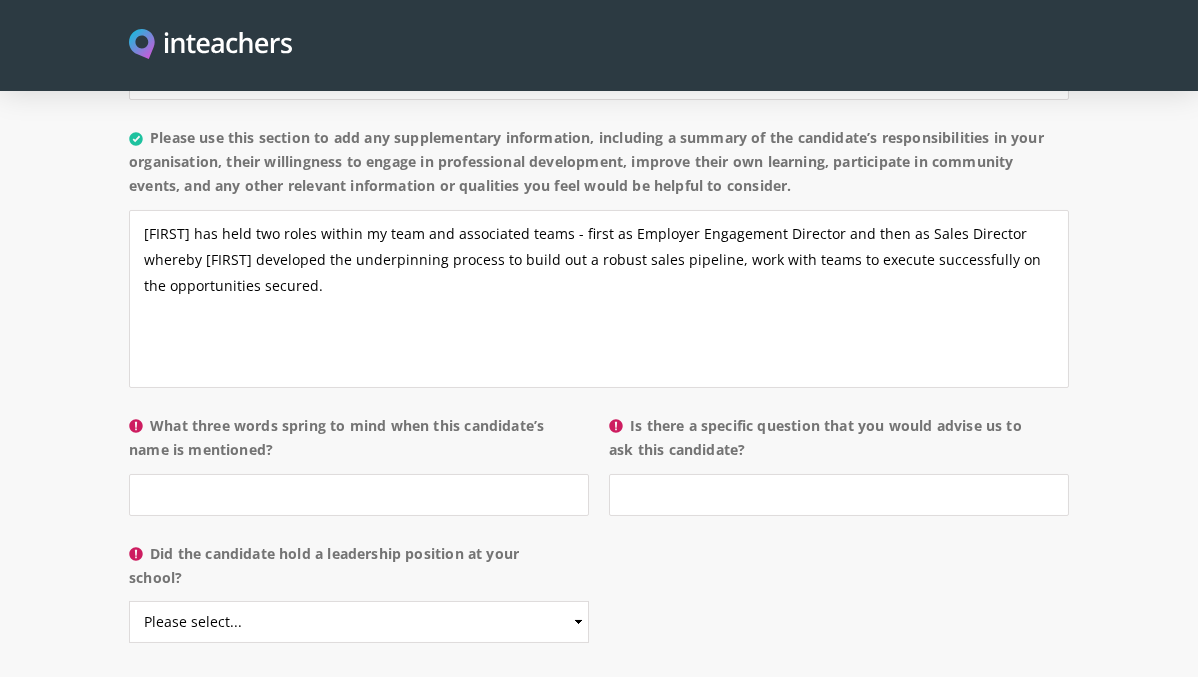 scroll, scrollTop: 1906, scrollLeft: 0, axis: vertical 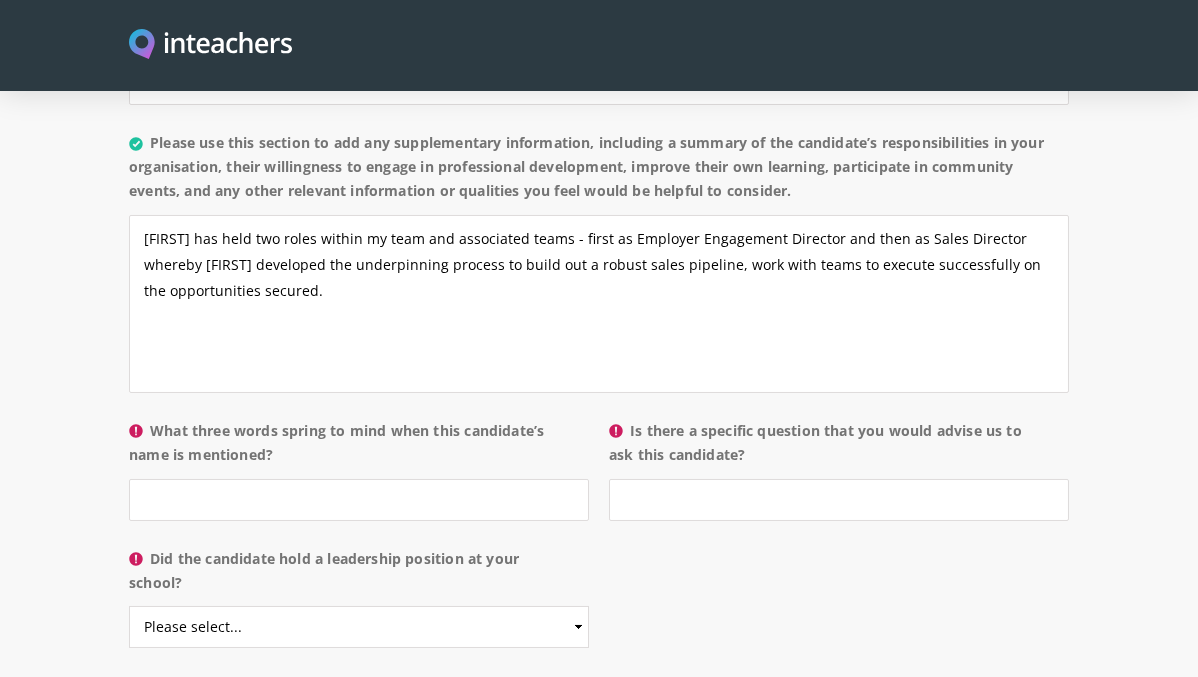 type on "LOR Ipsumdol Sitametc ADI" 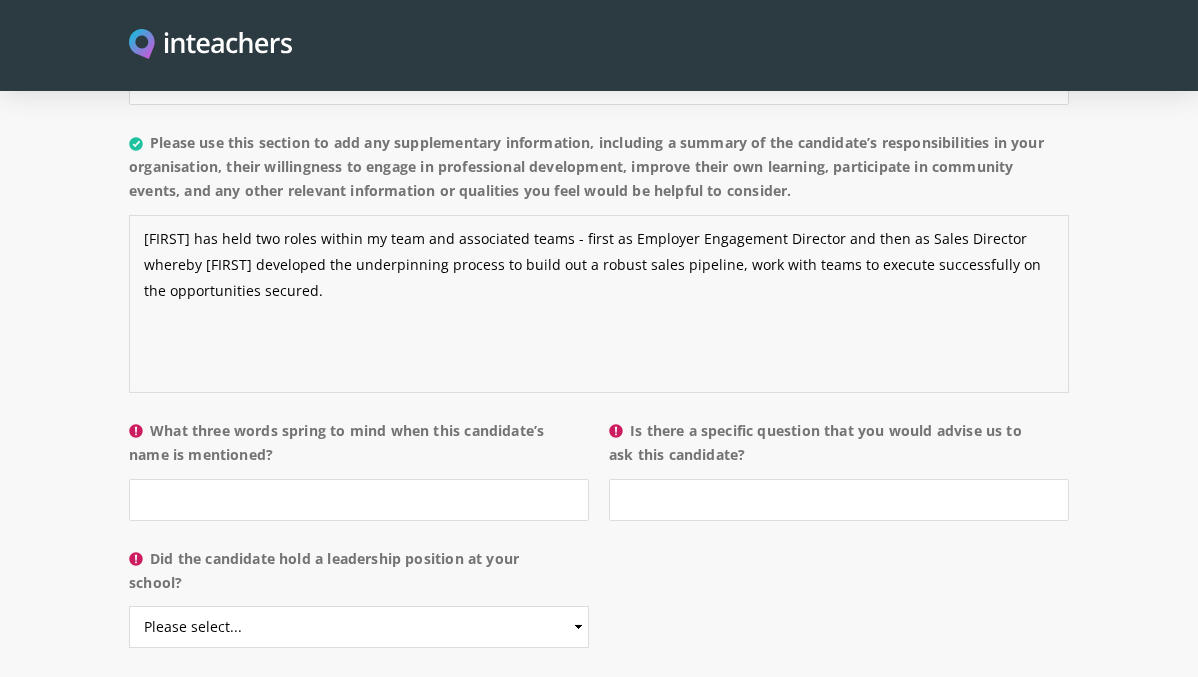 click on "[FIRST] has held two roles within my team and associated teams - first as Employer Engagement Director and then as Sales Director whereby [FIRST] developed the underpinning process to build out a robust sales pipeline, work with teams to execute successfully on the opportunities secured." at bounding box center [599, 304] 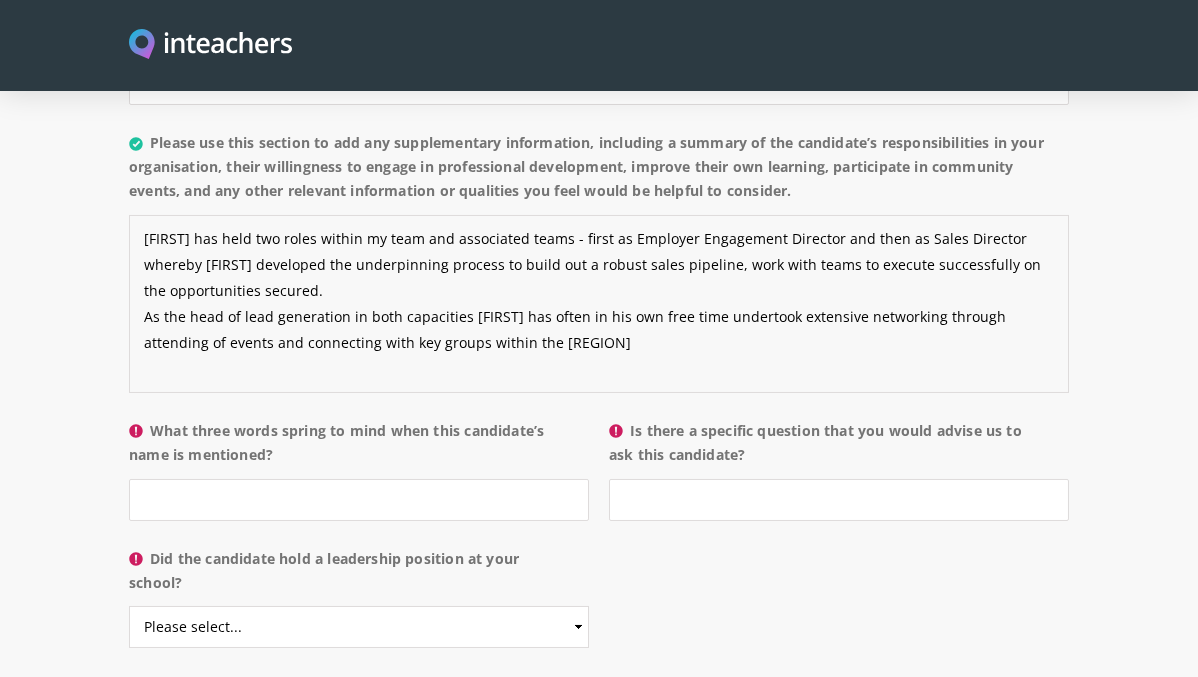 click on "[FIRST] has held two roles within my team and associated teams - first as Employer Engagement Director and then as Sales Director whereby [FIRST] developed the underpinning process to build out a robust sales pipeline, work with teams to execute successfully on the opportunities secured.
As the head of lead generation in both capacities [FIRST] has often in his own free time undertook extensive networking through attending of events and connecting with key groups within the [REGION]" at bounding box center [599, 304] 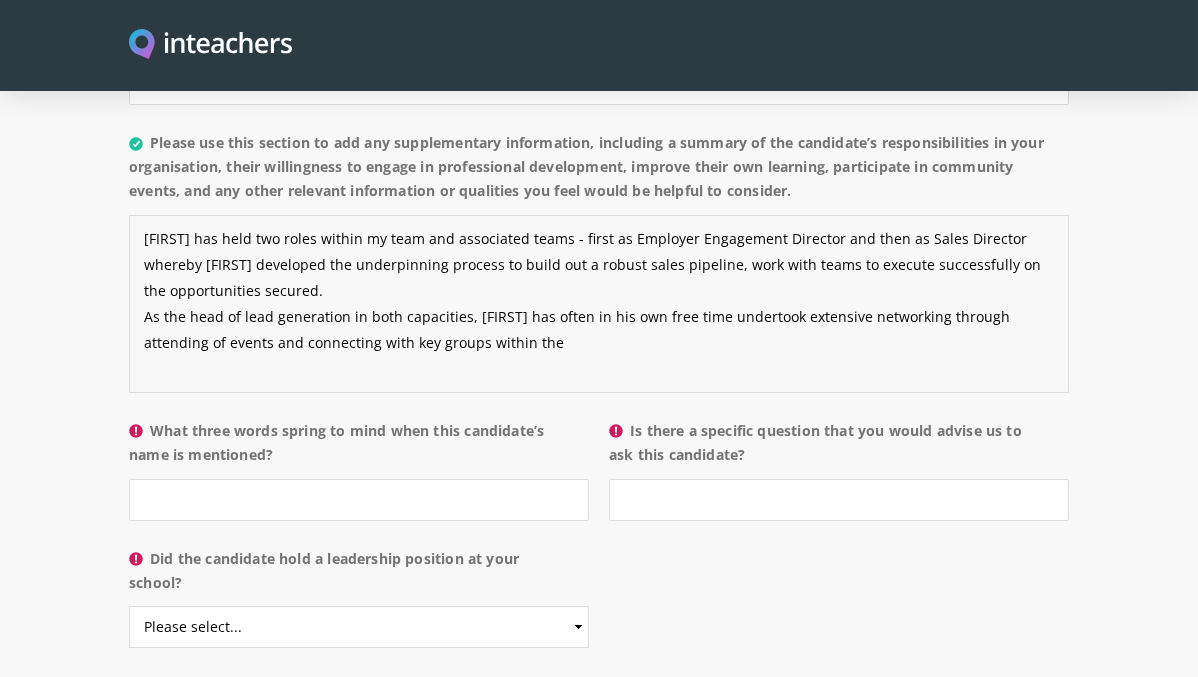 click on "[FIRST] has held two roles within my team and associated teams - first as Employer Engagement Director and then as Sales Director whereby [FIRST] developed the underpinning process to build out a robust sales pipeline, work with teams to execute successfully on the opportunities secured.
As the head of lead generation in both capacities, [FIRST] has often in his own free time undertook extensive networking through attending of events and connecting with key groups within the" at bounding box center [599, 304] 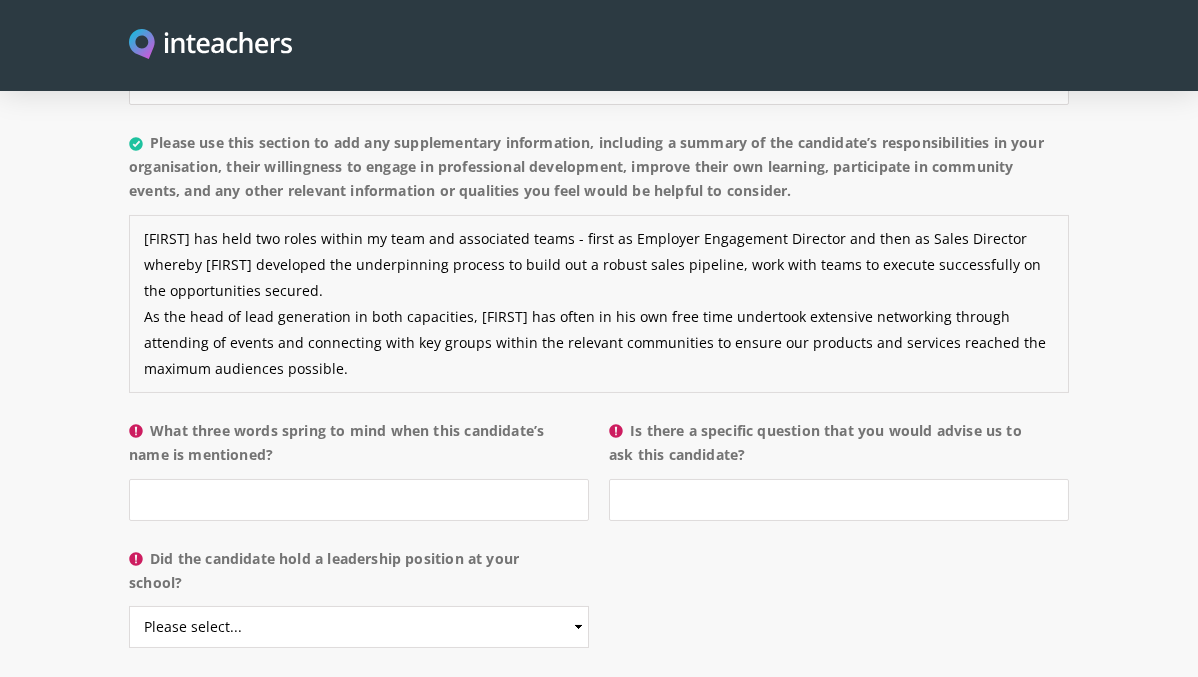 type on "[FIRST] has held two roles within my team and associated teams - first as Employer Engagement Director and then as Sales Director whereby [FIRST] developed the underpinning process to build out a robust sales pipeline, work with teams to execute successfully on the opportunities secured.
As the head of lead generation in both capacities, [FIRST] has often in his own free time undertook extensive networking through attending of events and connecting with key groups within the relevant communities to ensure our products and services reached the maximum audiences possible." 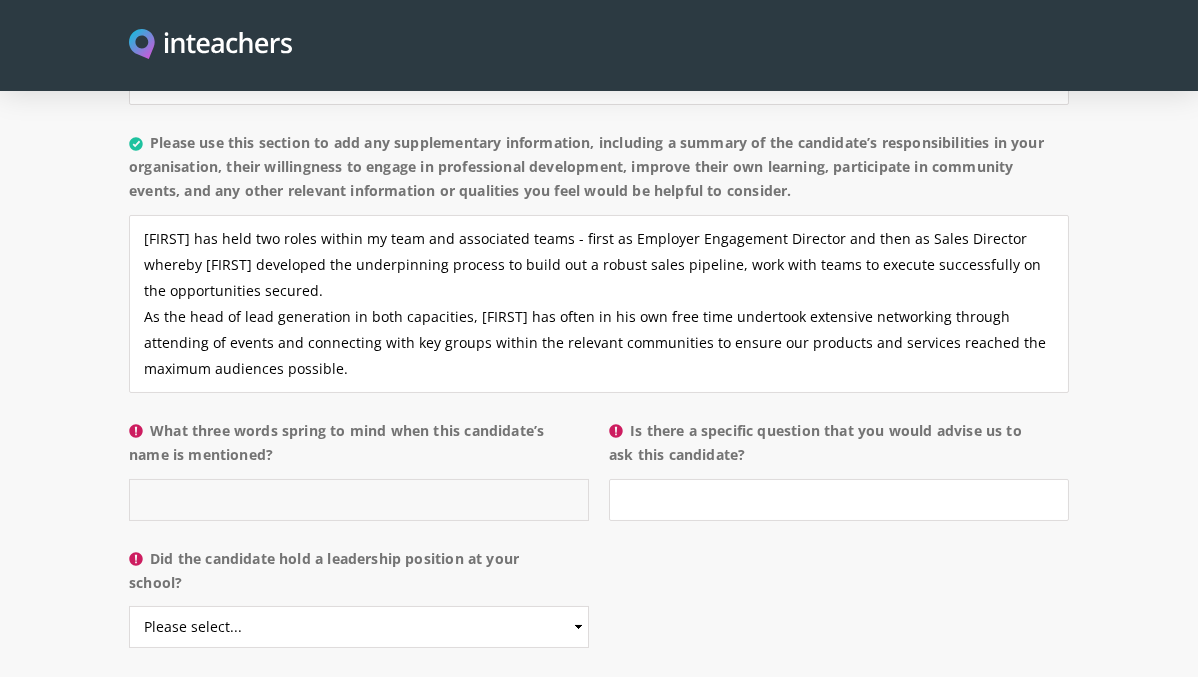 click on "What three words spring to mind when this candidate’s name is mentioned?" at bounding box center (359, 500) 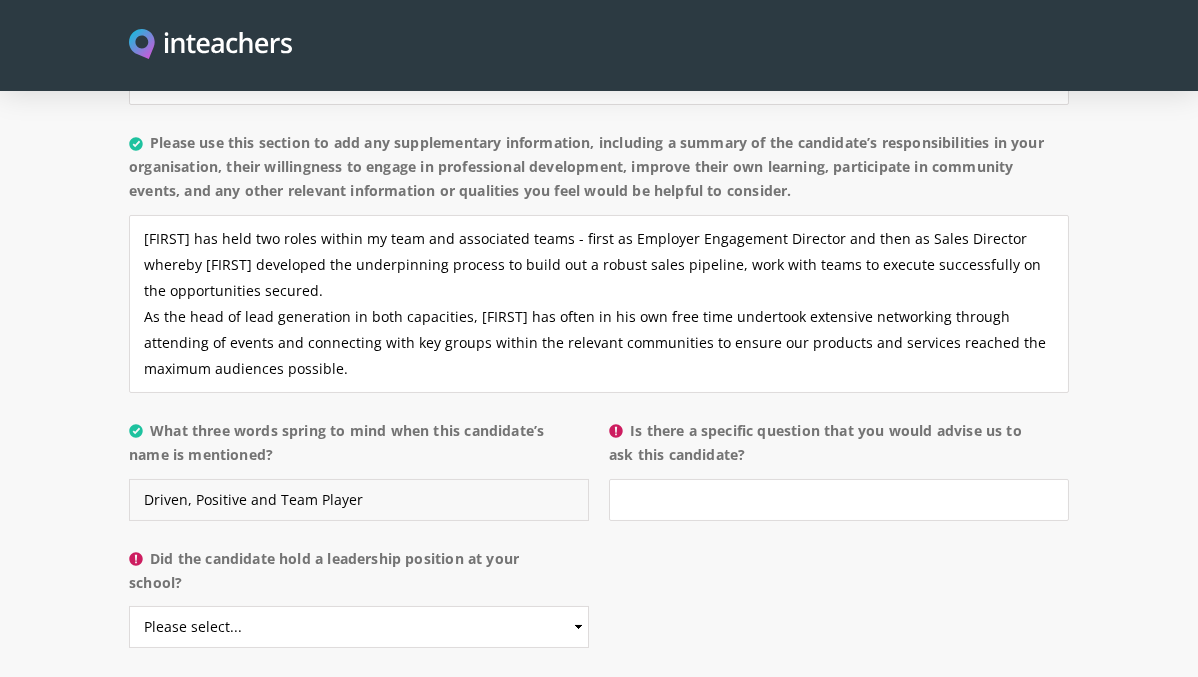 type on "Driven, Positive and Team Player" 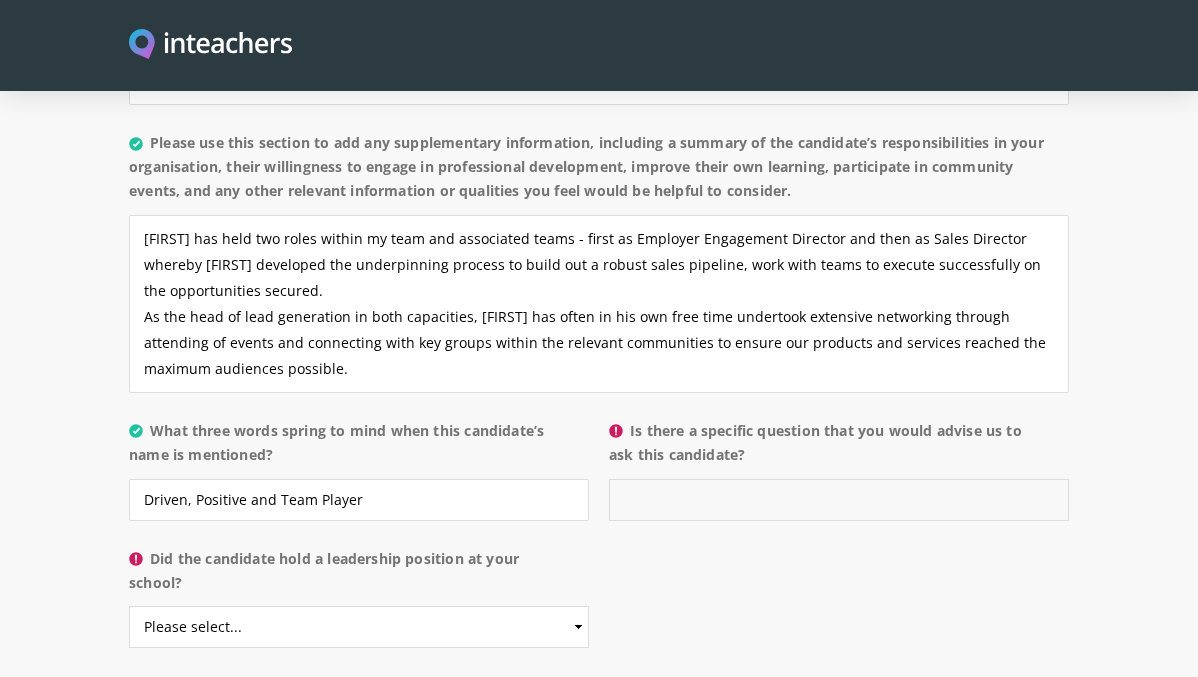 click on "Is there a specific question that you would advise us to ask this candidate?" at bounding box center [839, 500] 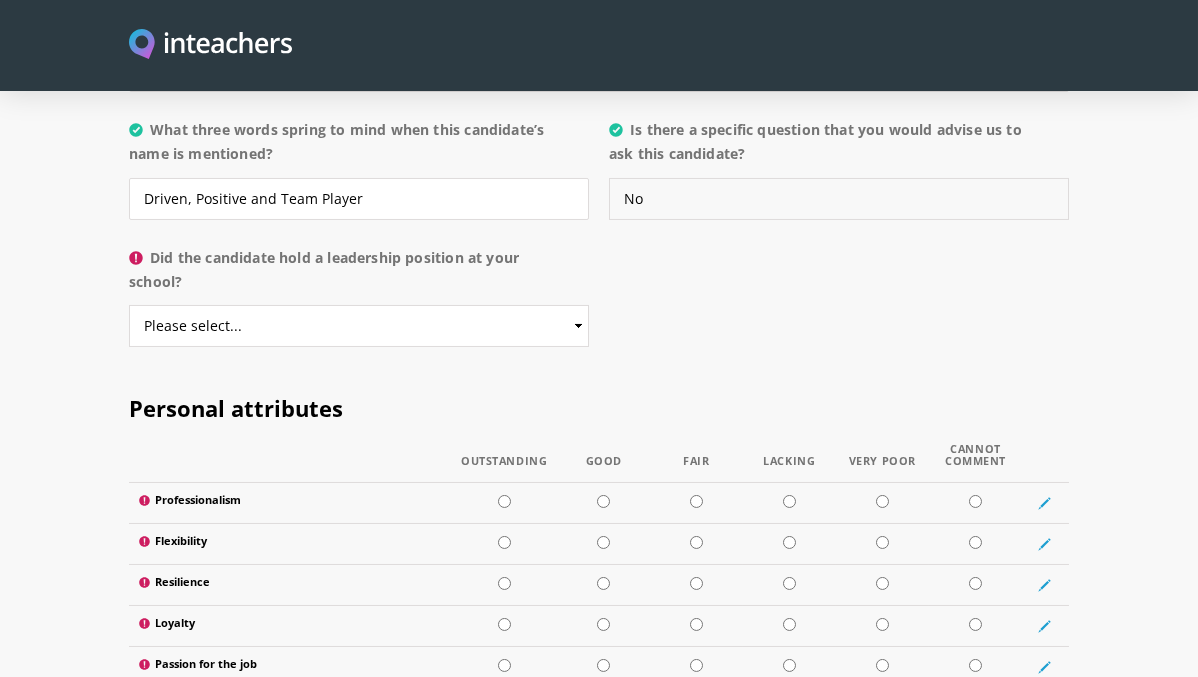 scroll, scrollTop: 2223, scrollLeft: 0, axis: vertical 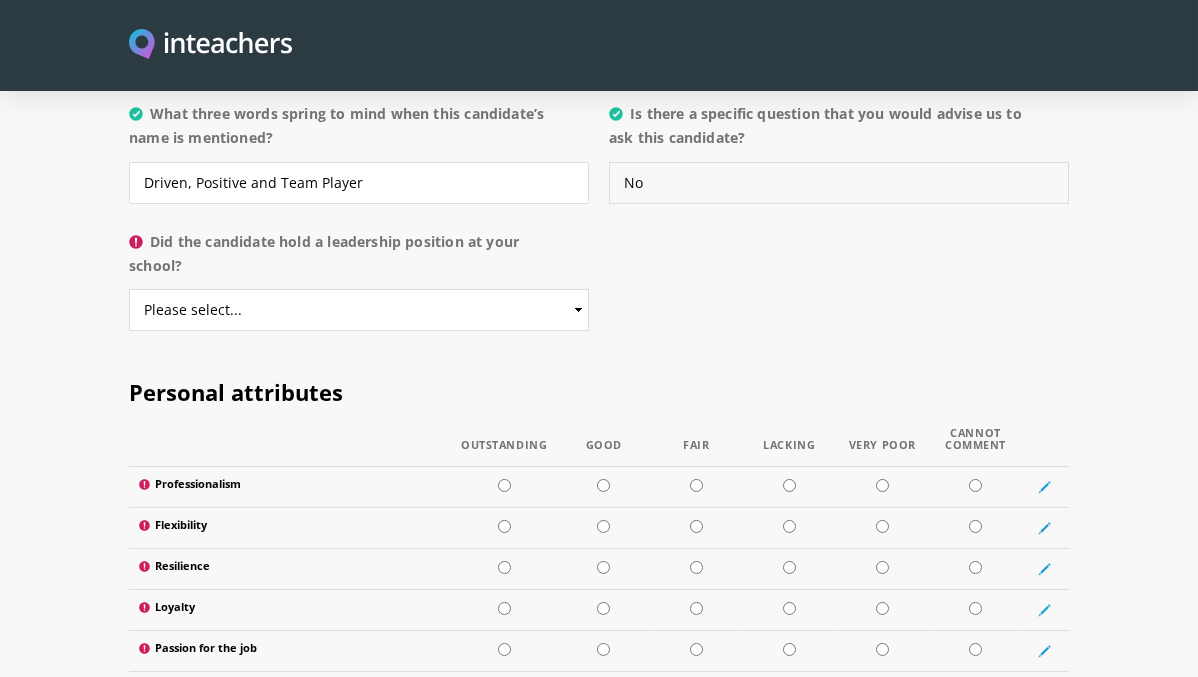 type on "No" 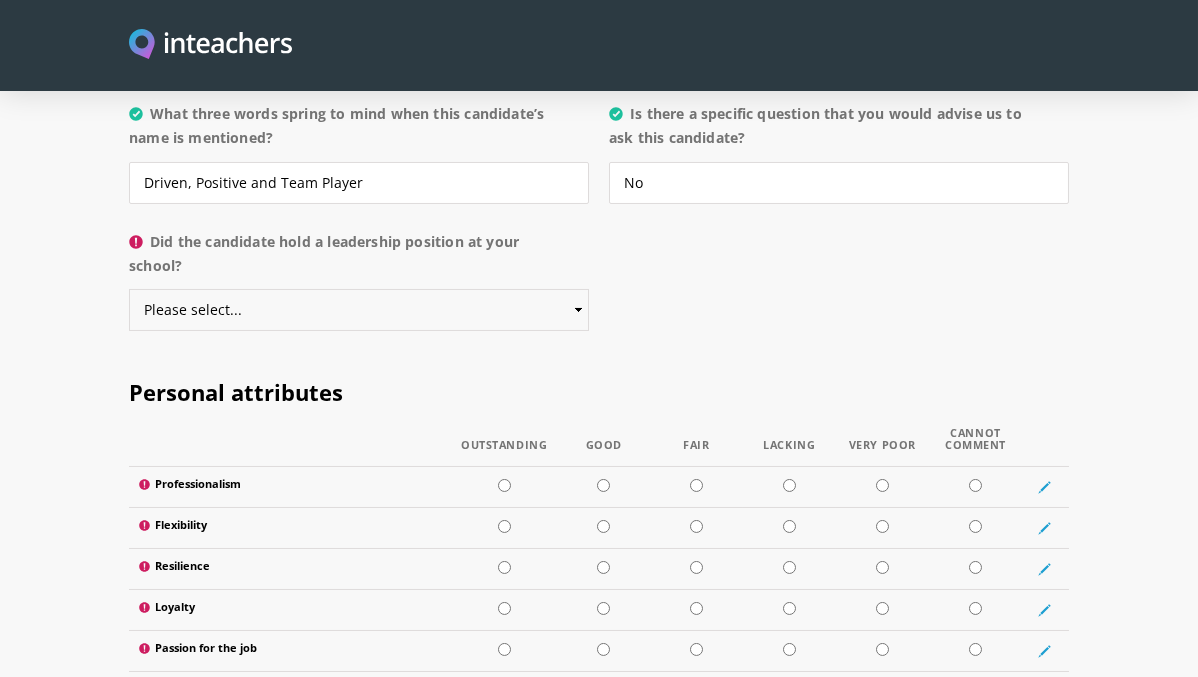 click on "Please select... Yes
No" at bounding box center (359, 310) 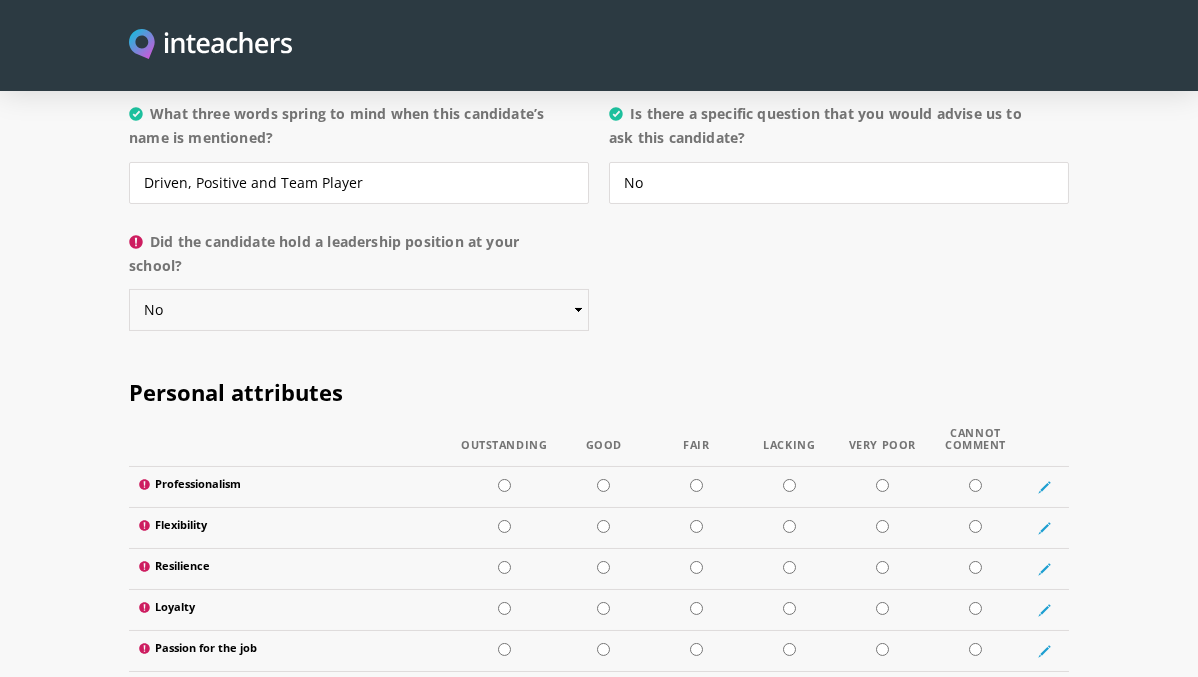 click on "Please select... Yes
No" at bounding box center [359, 310] 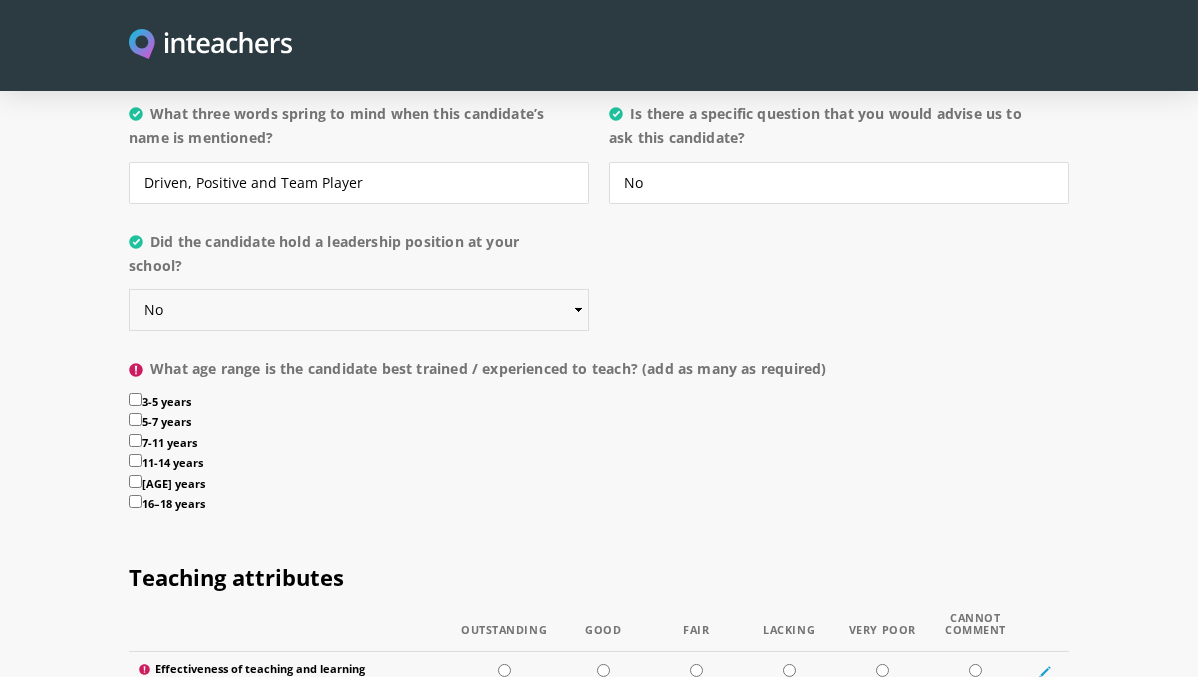 click on "Please select... Yes
No" at bounding box center [359, 310] 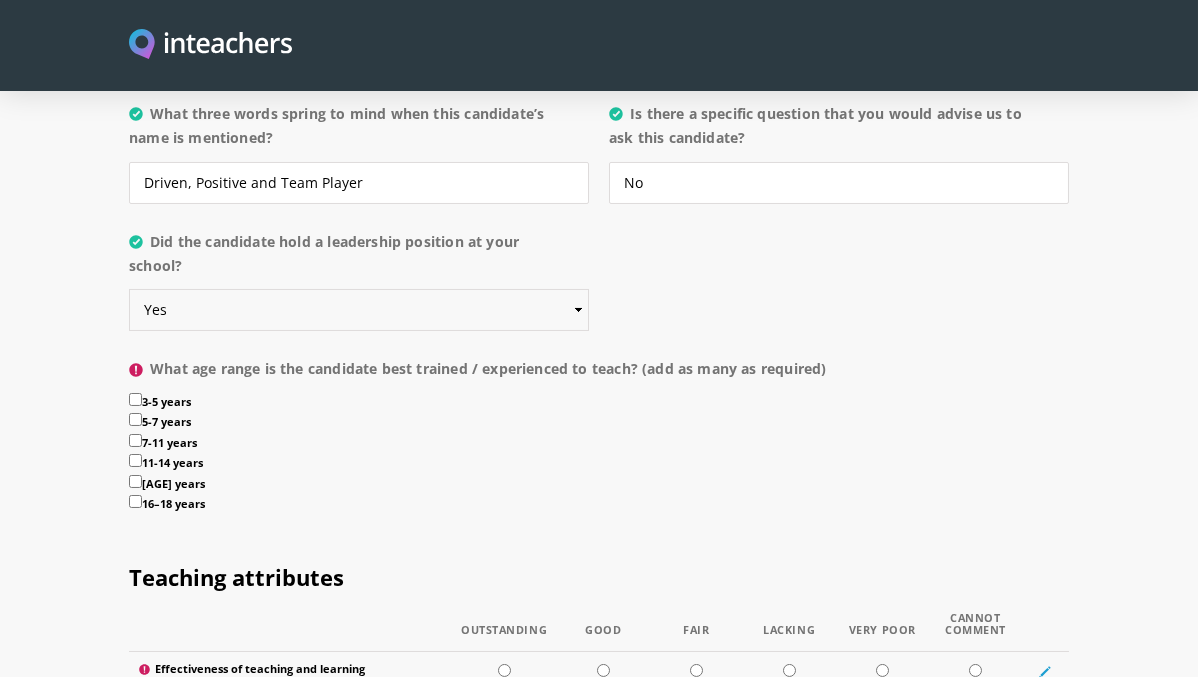 click on "Please select... Yes
No" at bounding box center [359, 310] 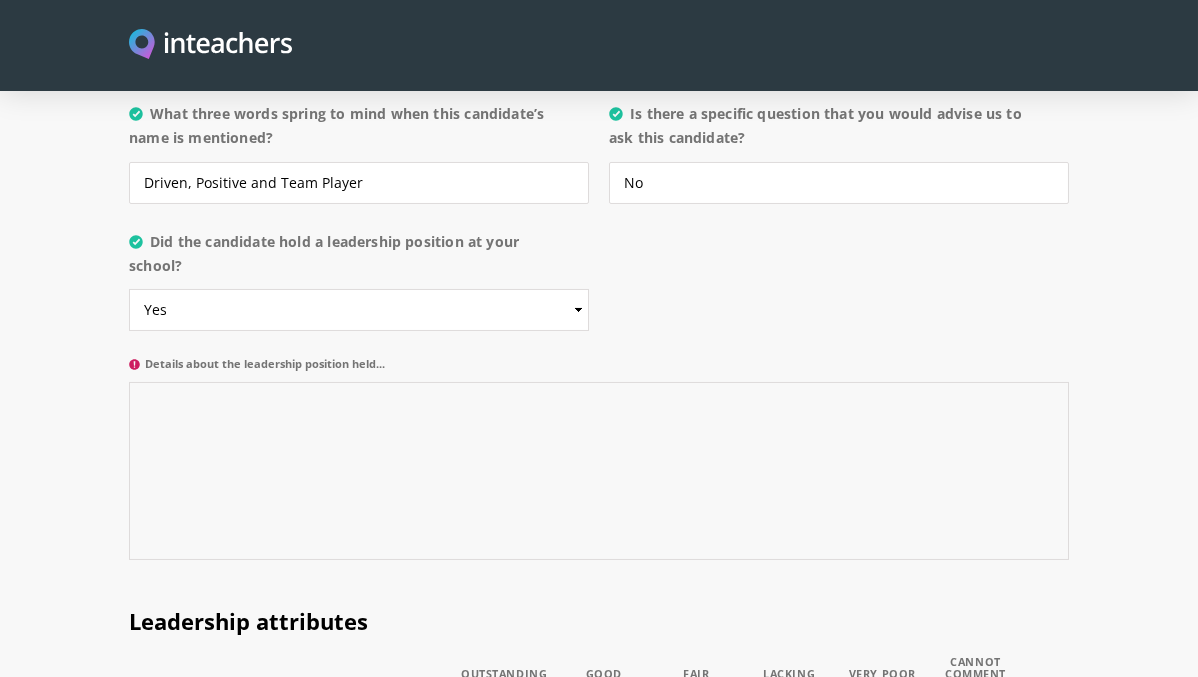click on "Details about the leadership position held..." at bounding box center (599, 471) 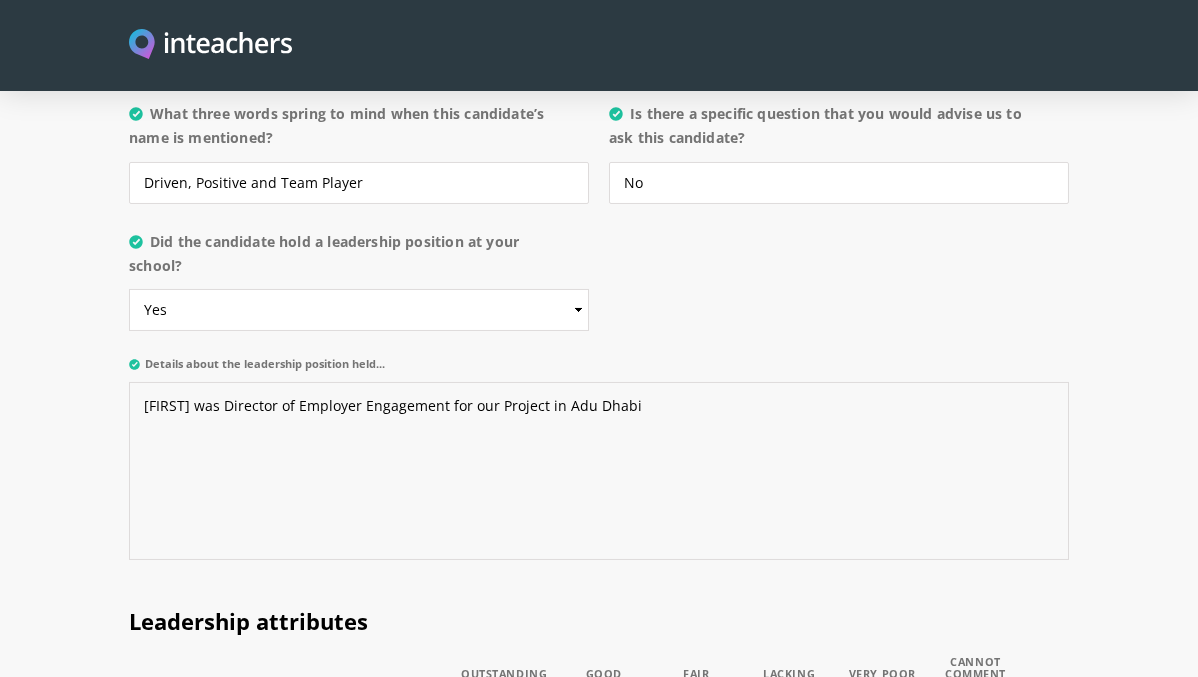click on "[FIRST] was Director of Employer Engagement for our Project in Adu Dhabi" at bounding box center (599, 471) 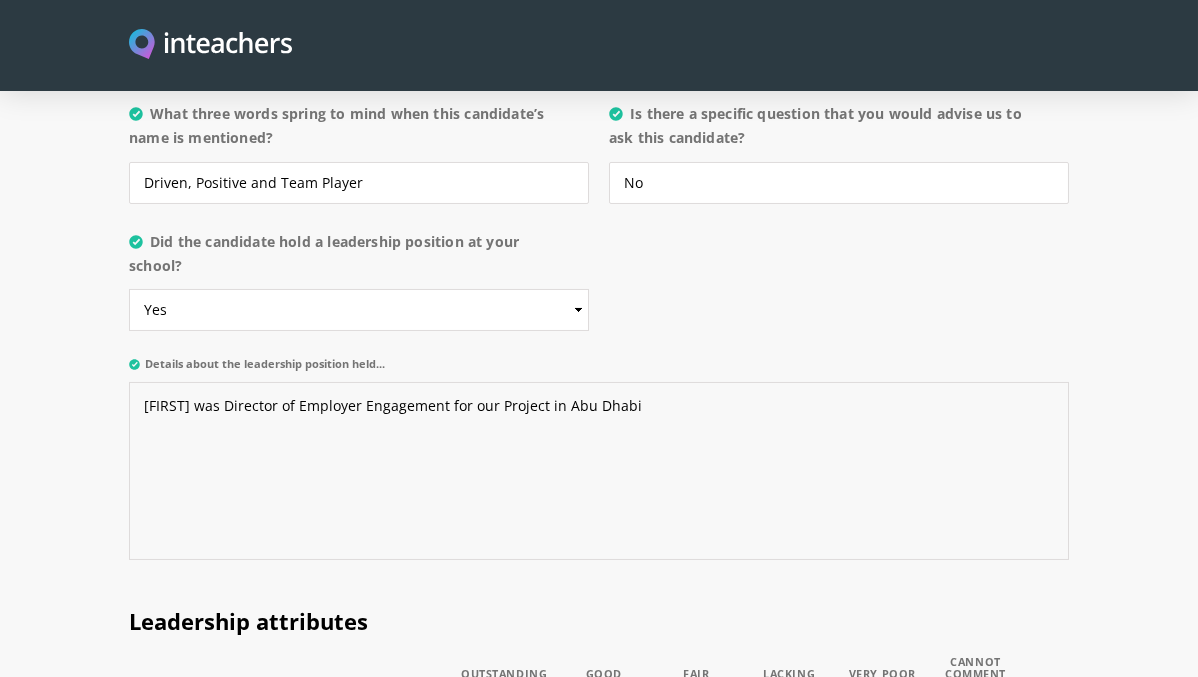 click on "[FIRST] was Director of Employer Engagement for our Project in Abu Dhabi" at bounding box center (599, 471) 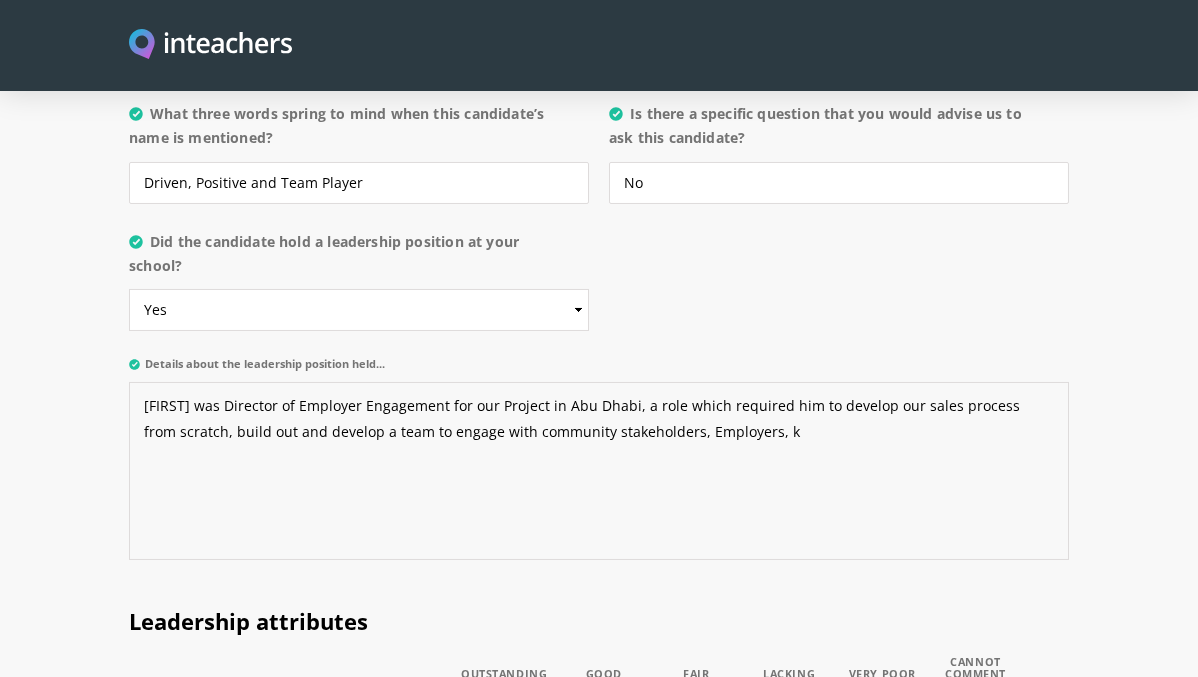 click on "[FIRST] was Director of Employer Engagement for our Project in Abu Dhabi, a role which required him to develop our sales process from scratch, build out and develop a team to engage with community stakeholders, Employers, k" at bounding box center (599, 471) 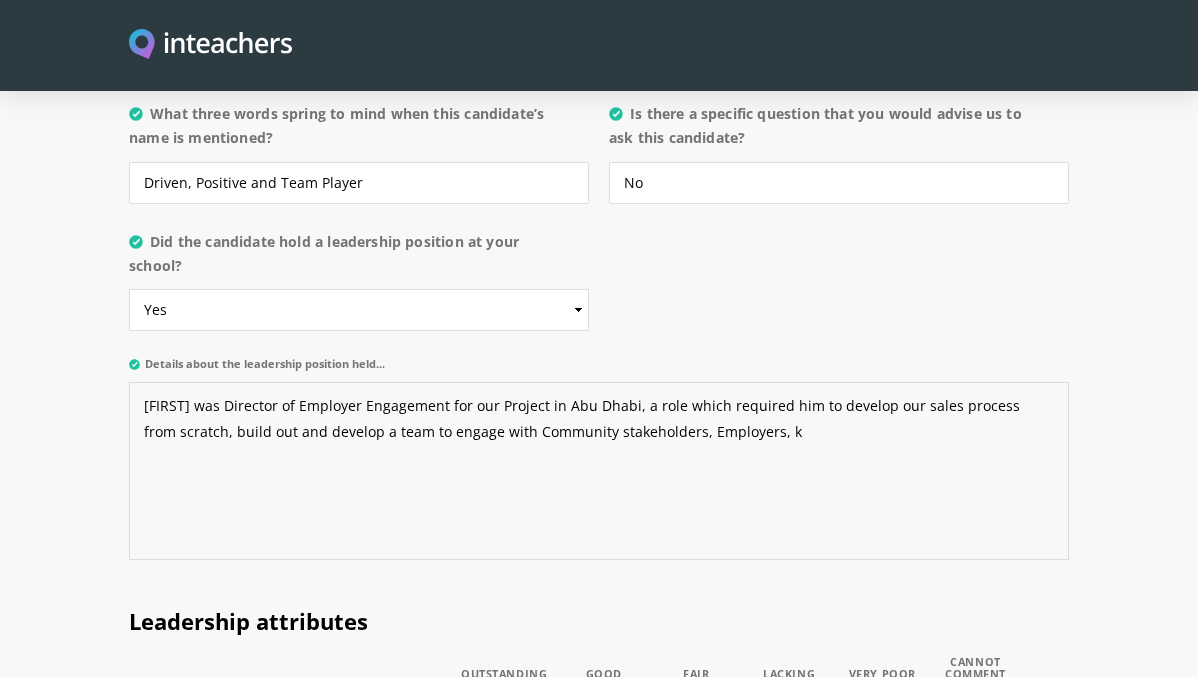 click on "[FIRST] was Director of Employer Engagement for our Project in Abu Dhabi, a role which required him to develop our sales process from scratch, build out and develop a team to engage with Community stakeholders, Employers, k" at bounding box center [599, 471] 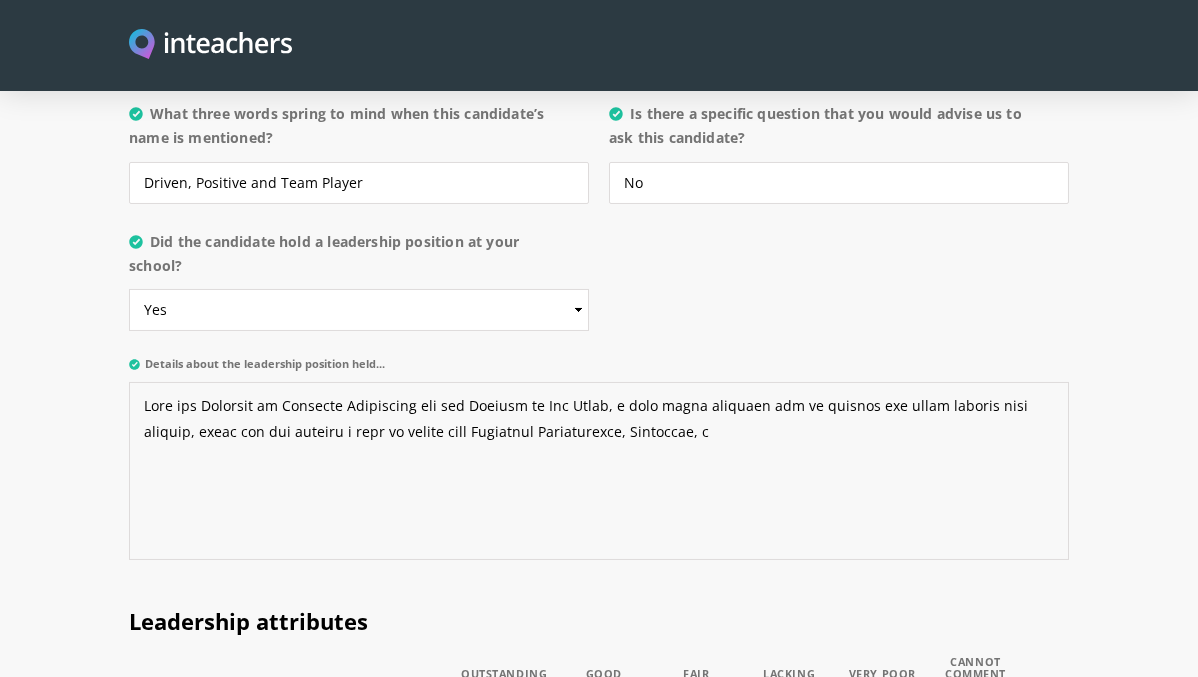 click on "Lore ips Dolorsit am Consecte Adipiscing eli sed Doeiusm te Inc Utlab, e dolo magna aliquaen adm ve quisnos exe ullam laboris nisi aliquip, exeac con dui auteiru i repr vo velite cill Fugiatnul Pariaturexce, Sintoccae, c" at bounding box center (599, 471) 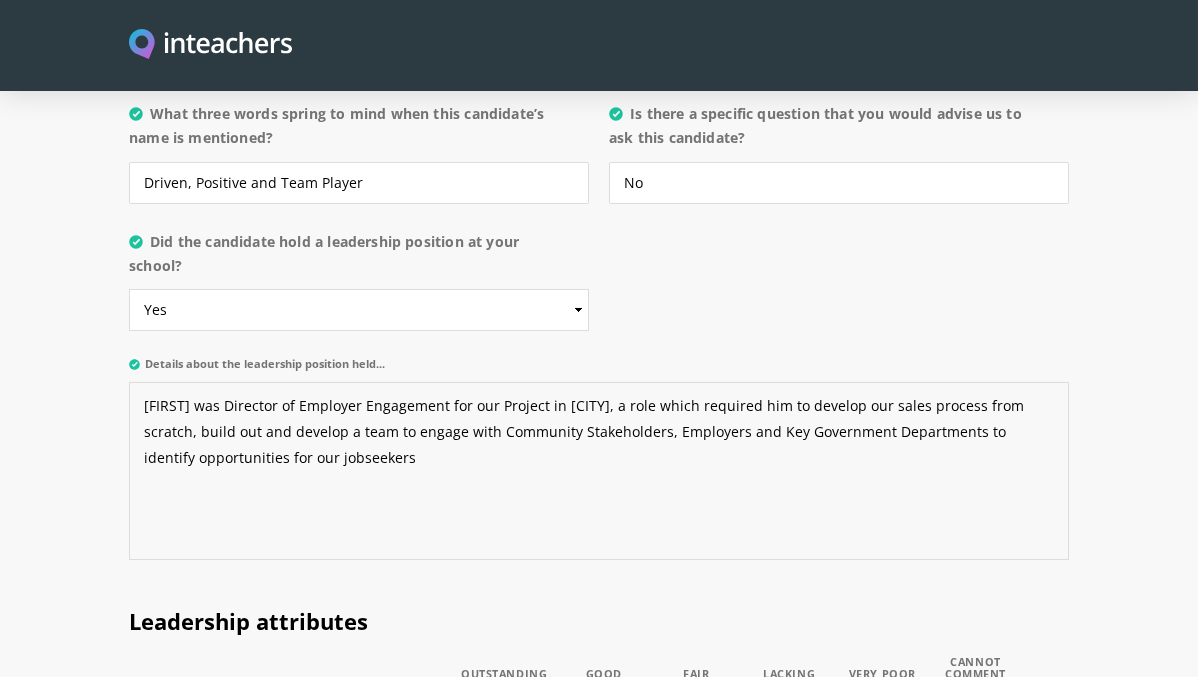 click on "[FIRST] was Director of Employer Engagement for our Project in [CITY], a role which required him to develop our sales process from scratch, build out and develop a team to engage with Community Stakeholders, Employers and Key Government Departments to identify opportunities for our jobseekers" at bounding box center [599, 471] 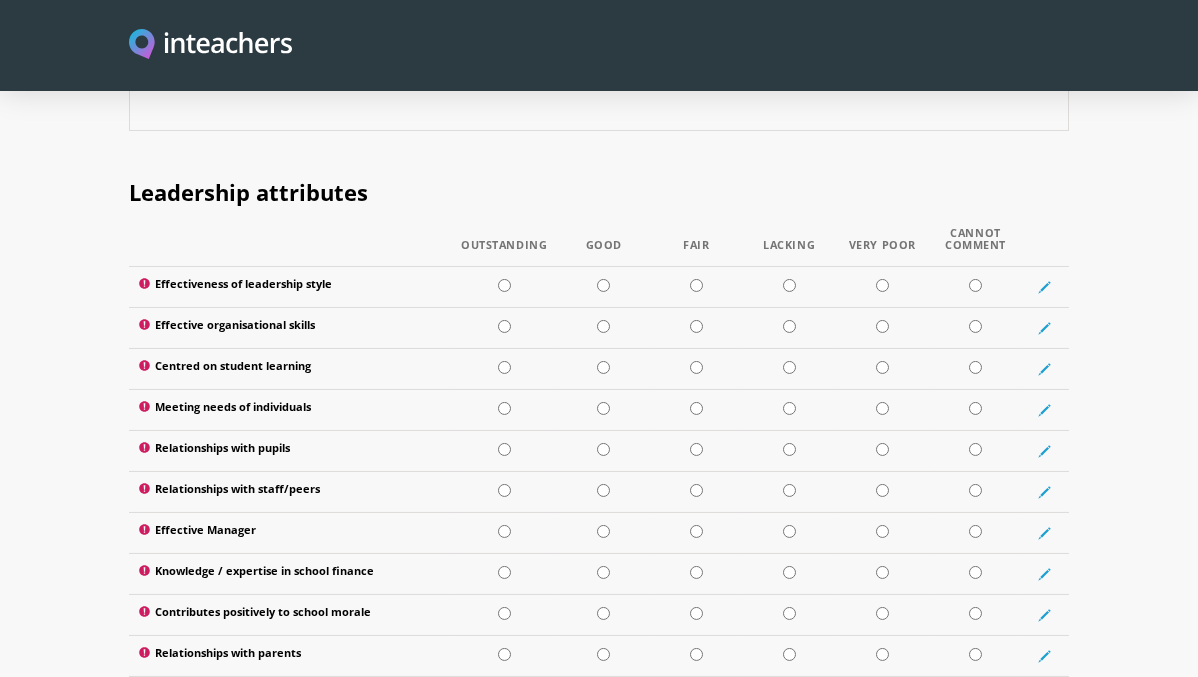 scroll, scrollTop: 2658, scrollLeft: 0, axis: vertical 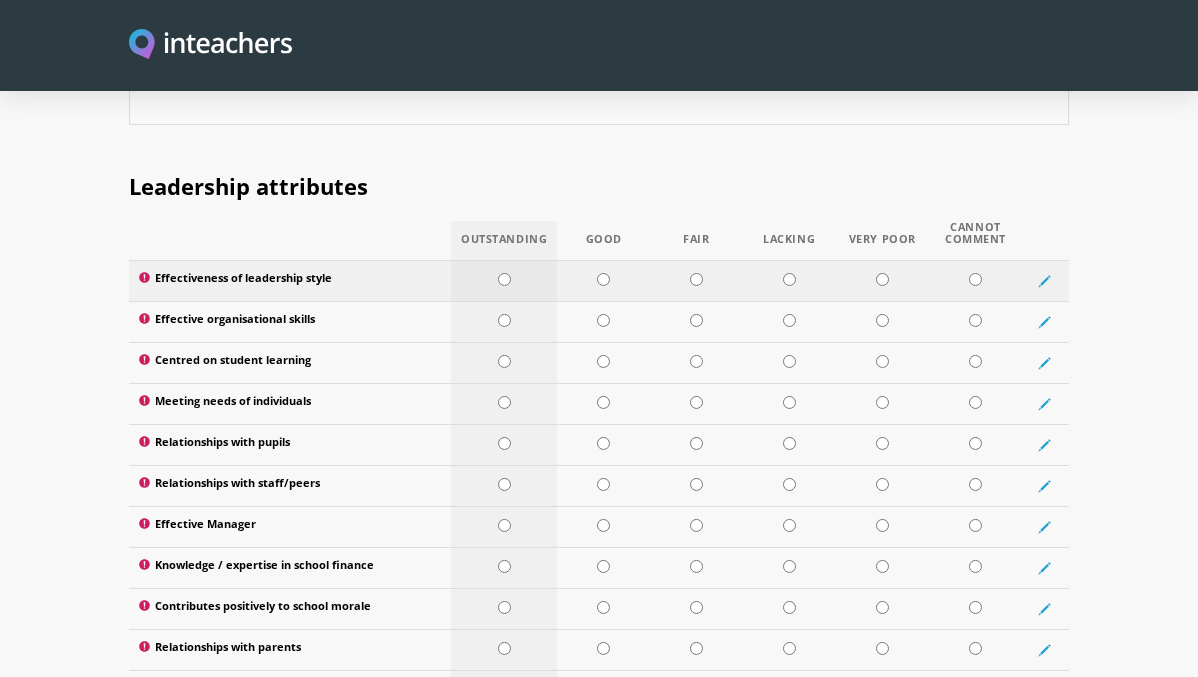 type on "[FIRST] was Director of Employer Engagement for our Project in Abu Dhabi, a role which required him to develop our sales process from scratch, build out and develop a team to engage with Community Stakeholders, Employers and Key Government Departments to identify opportunities for our jobseekers. A role [FIRST] undertook very successfully." 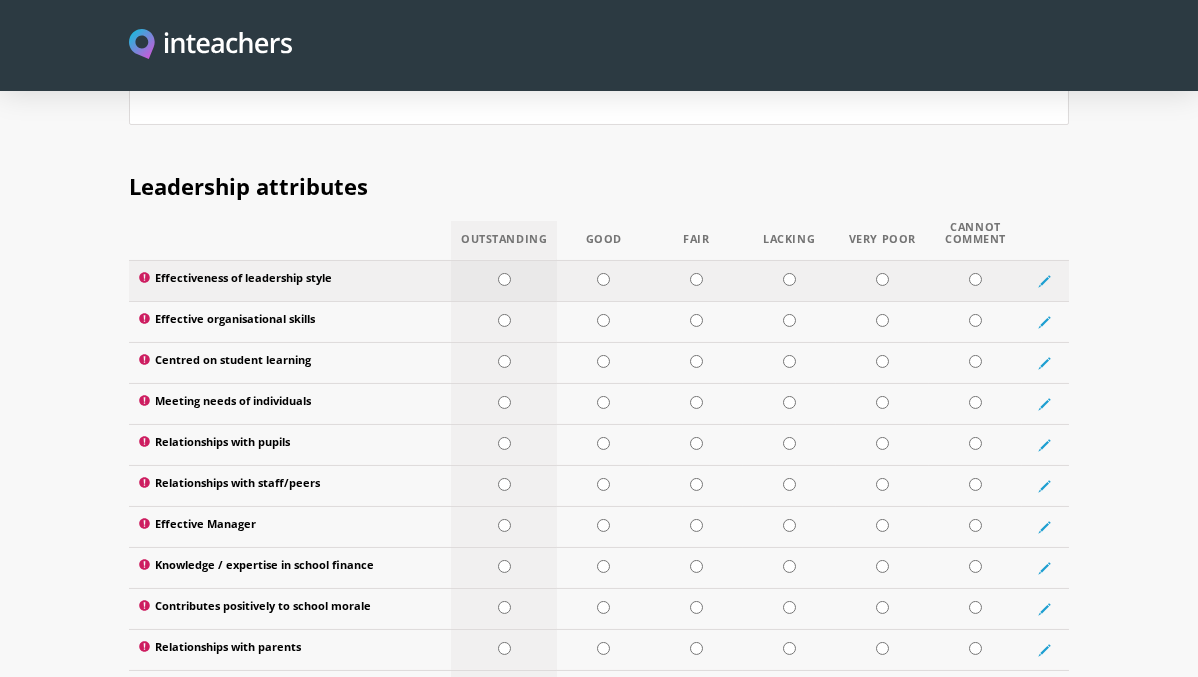 click at bounding box center [504, 279] 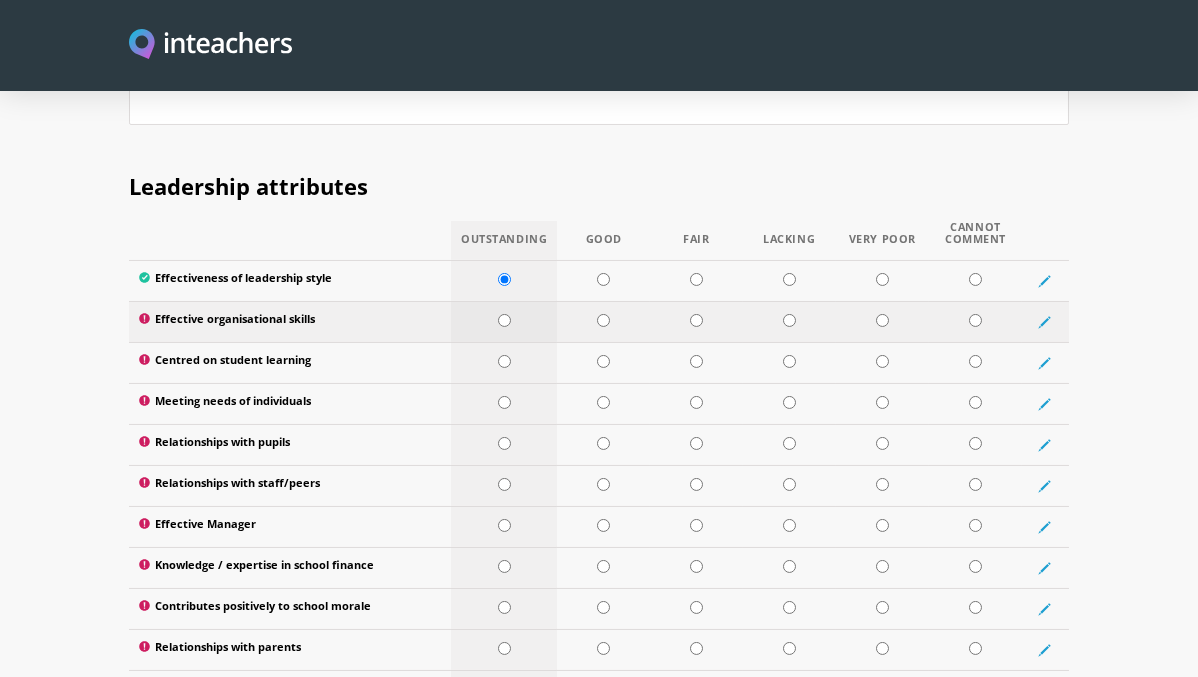 click at bounding box center [504, 321] 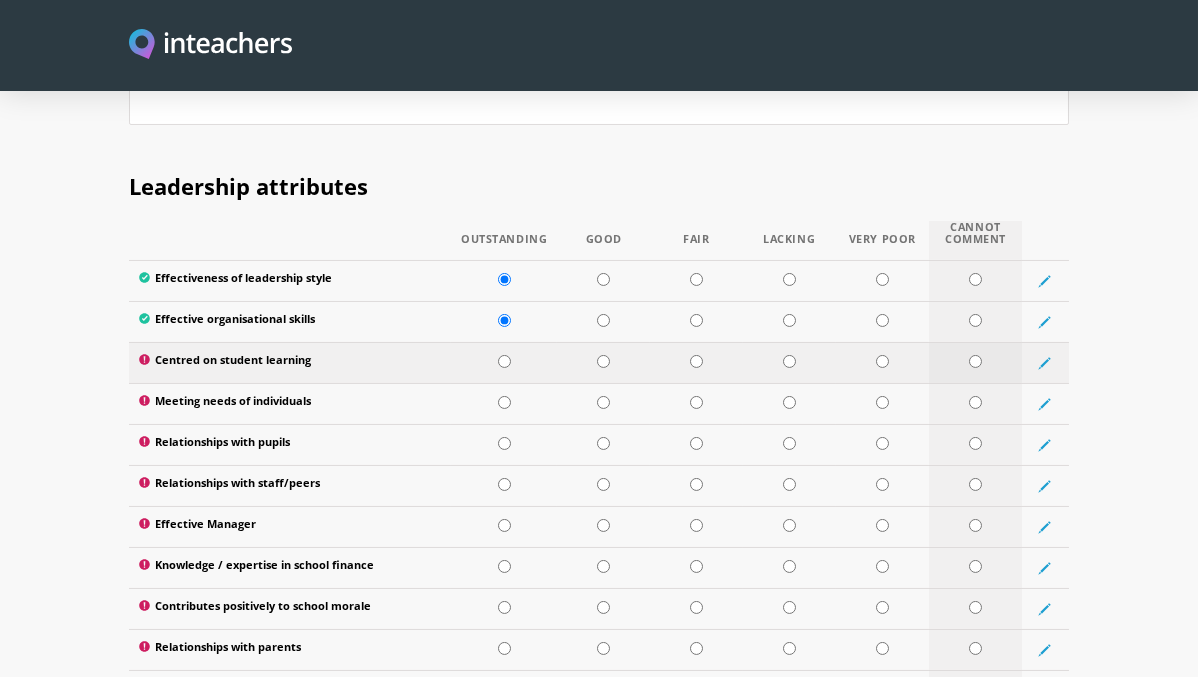 click at bounding box center (975, 361) 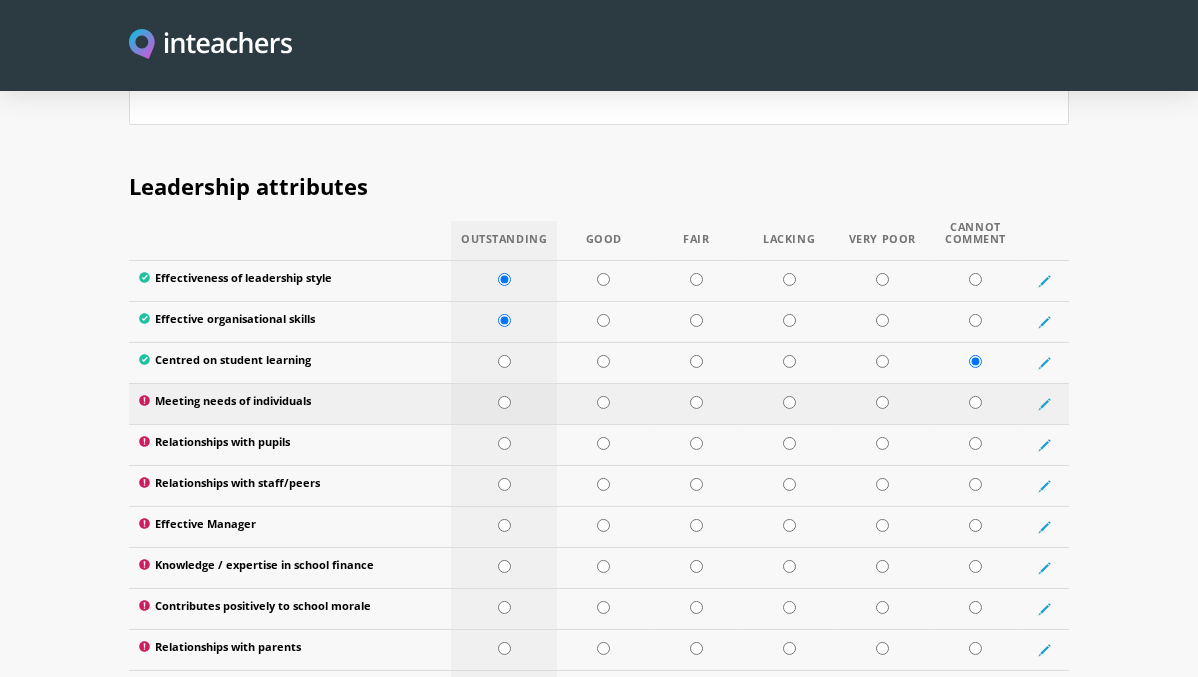 click at bounding box center (504, 402) 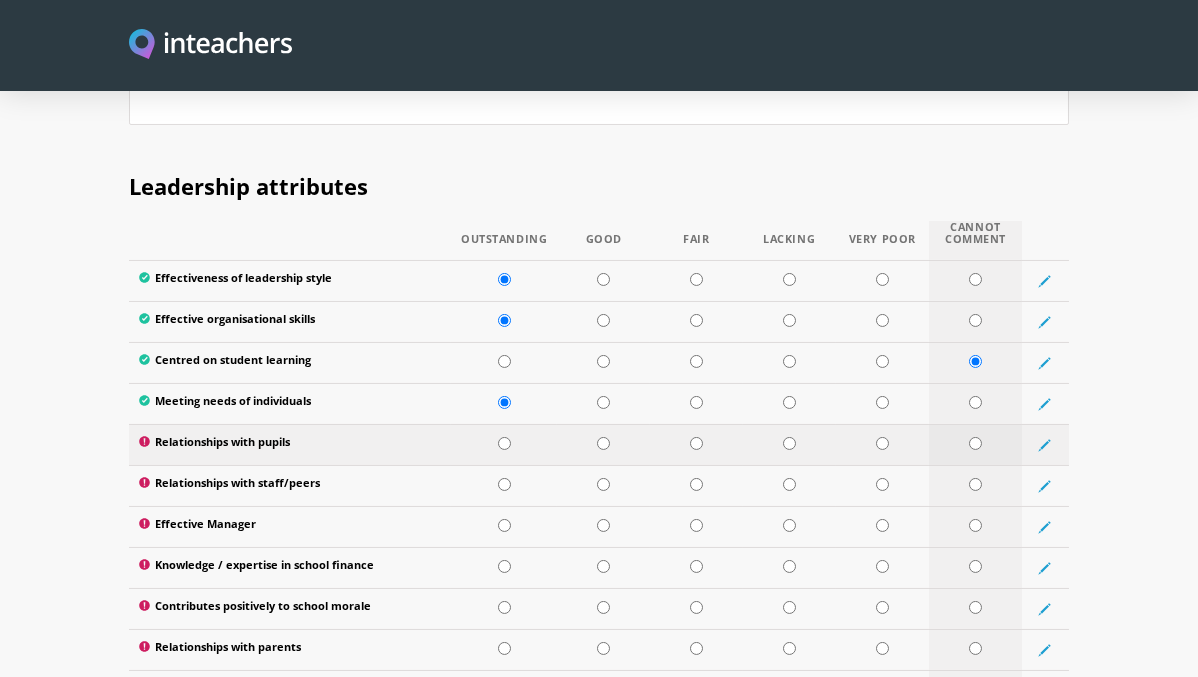 click at bounding box center [975, 443] 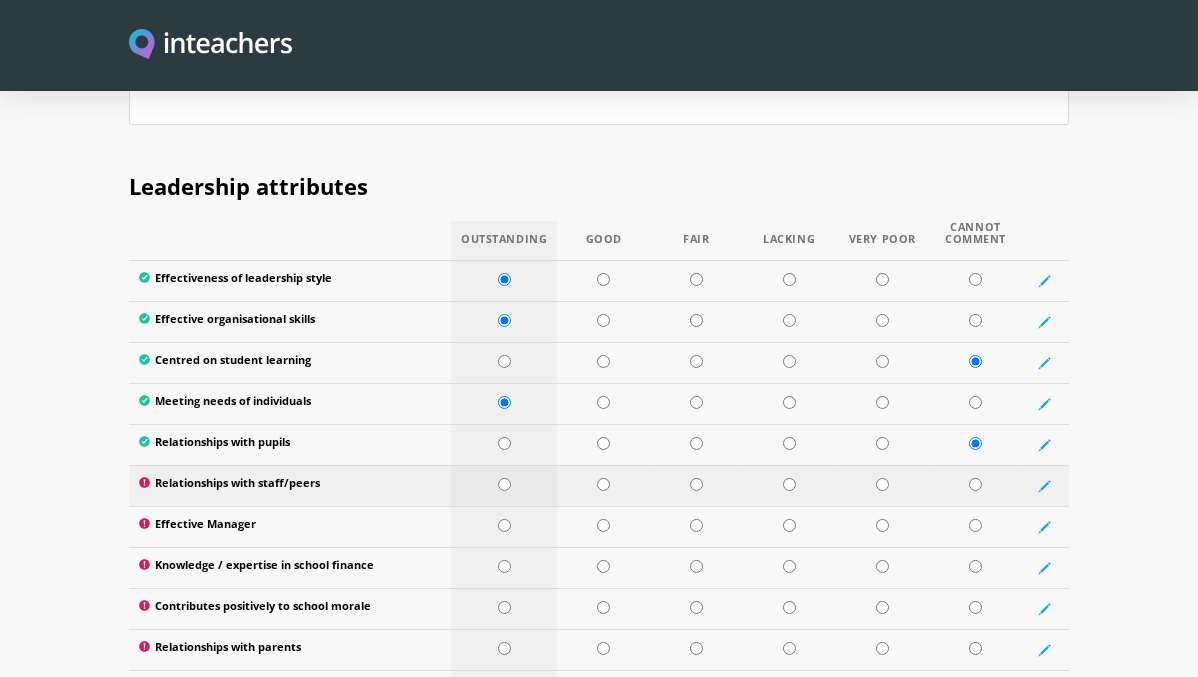 click at bounding box center (504, 485) 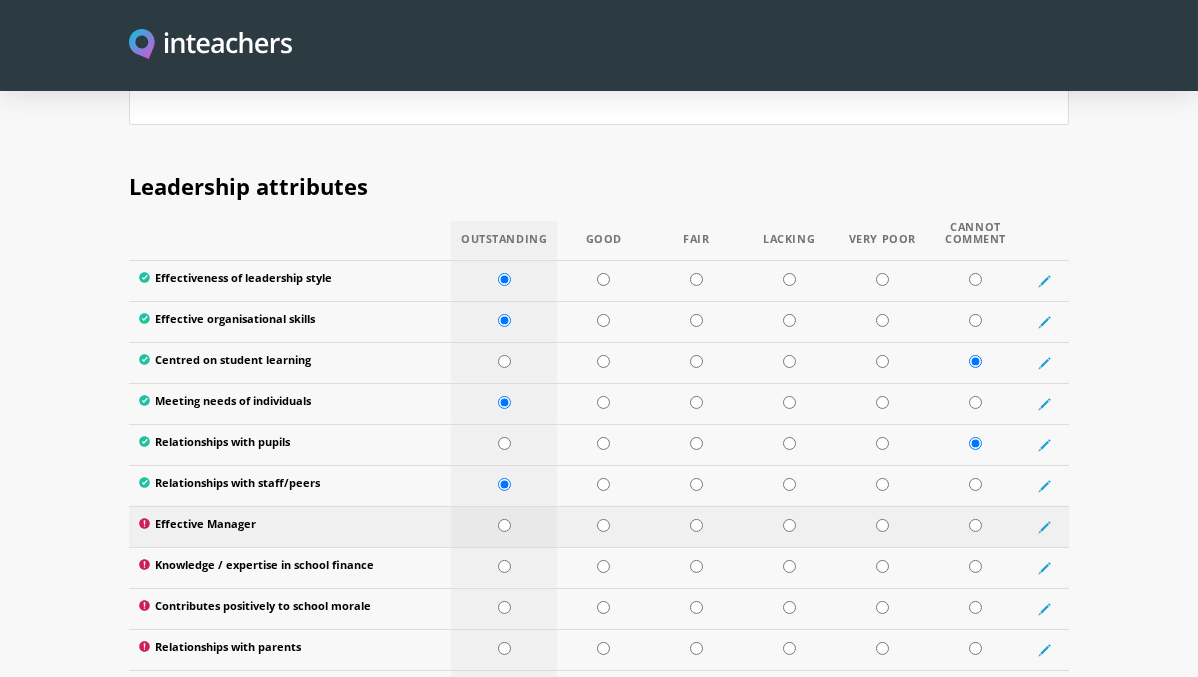 click at bounding box center [504, 525] 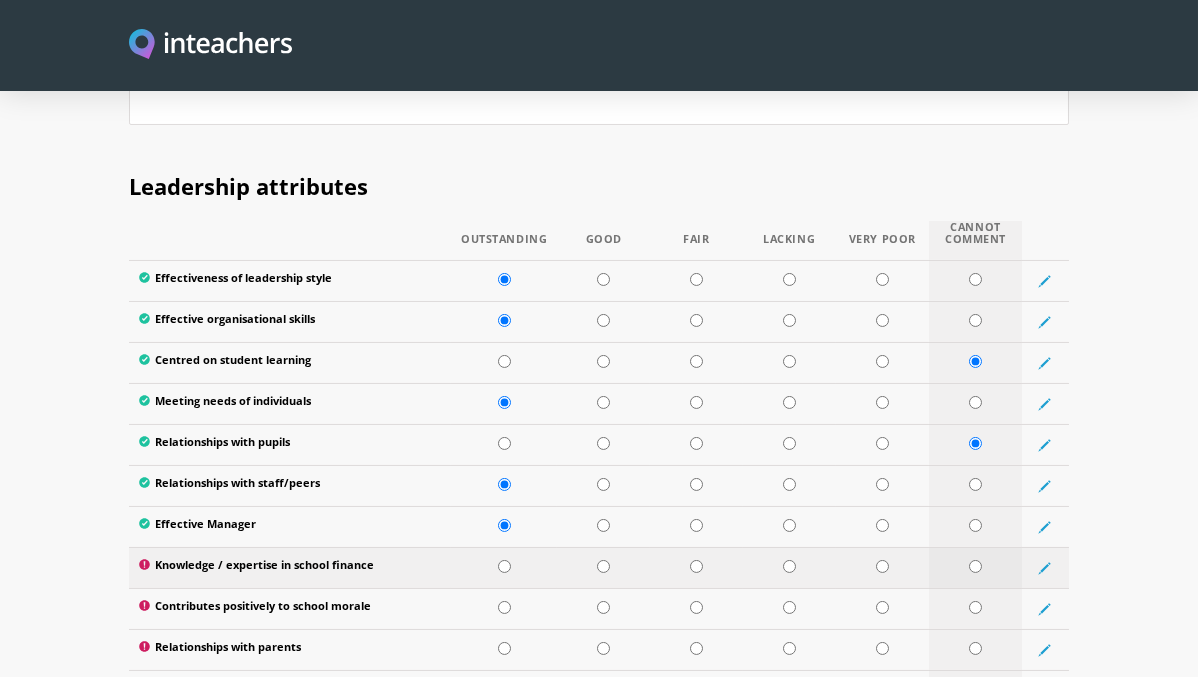 click at bounding box center (975, 566) 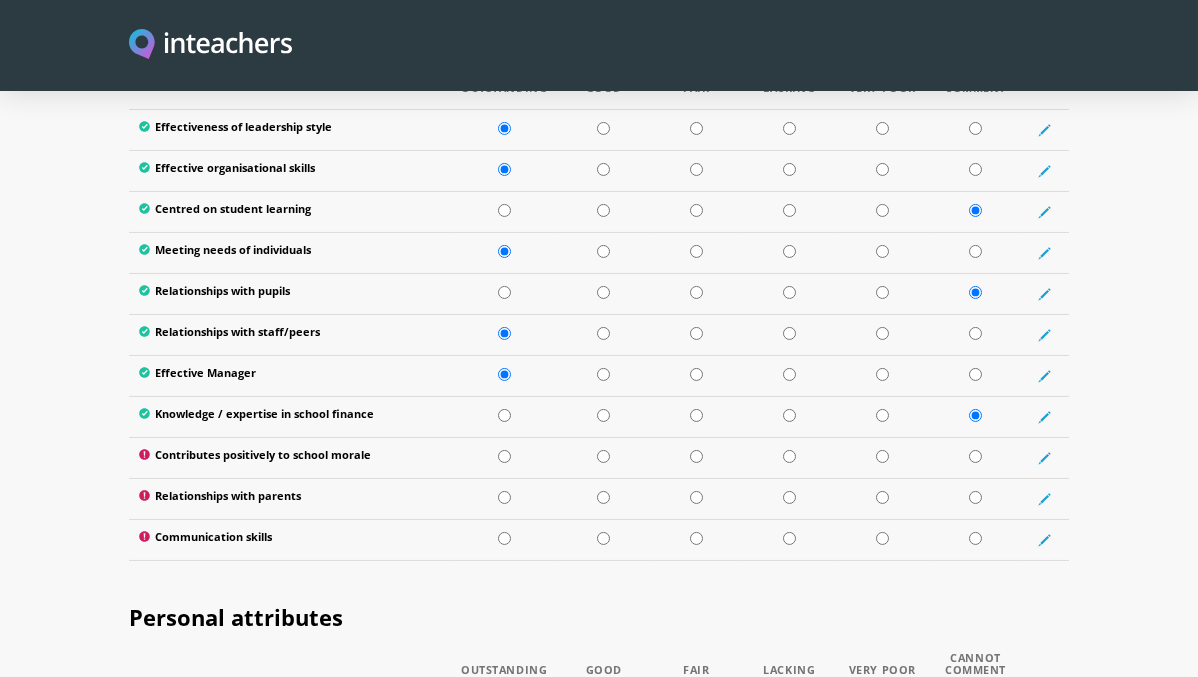 scroll, scrollTop: 2797, scrollLeft: 0, axis: vertical 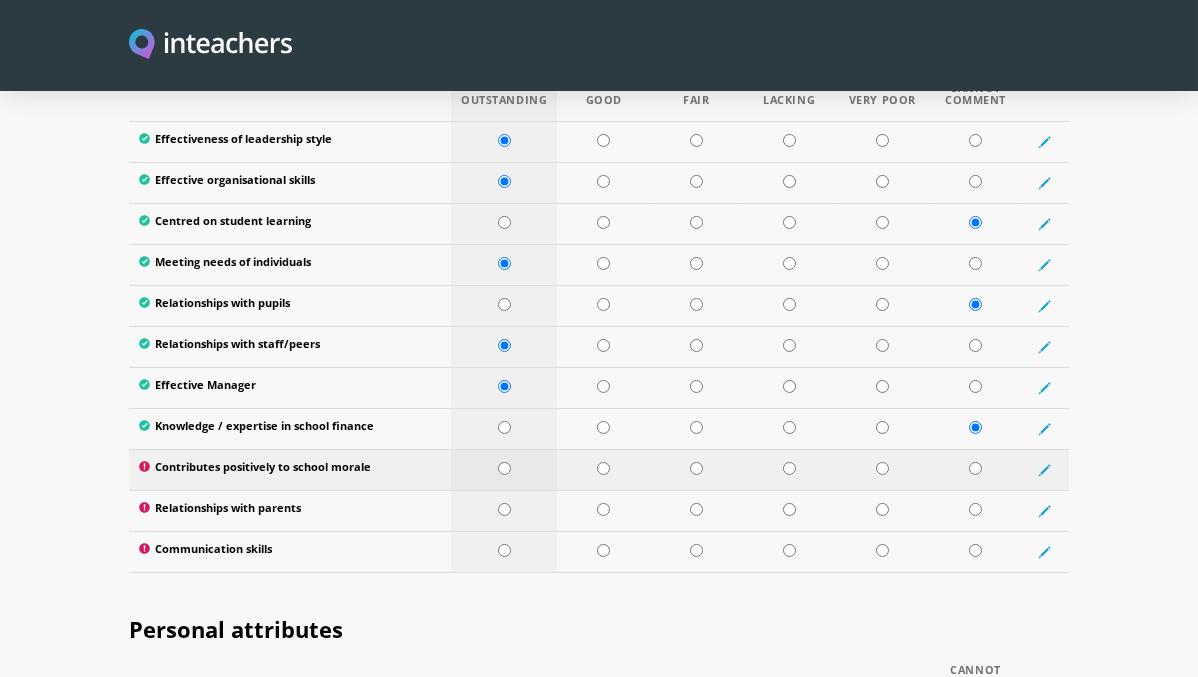 click at bounding box center [504, 468] 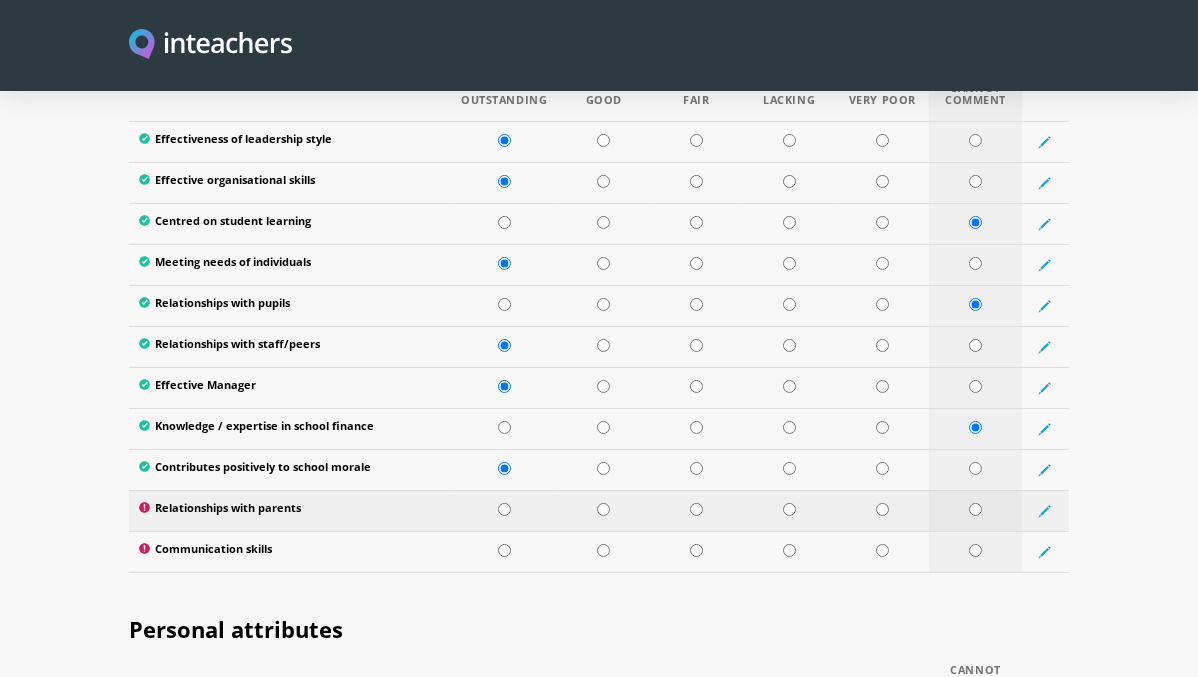click at bounding box center (975, 509) 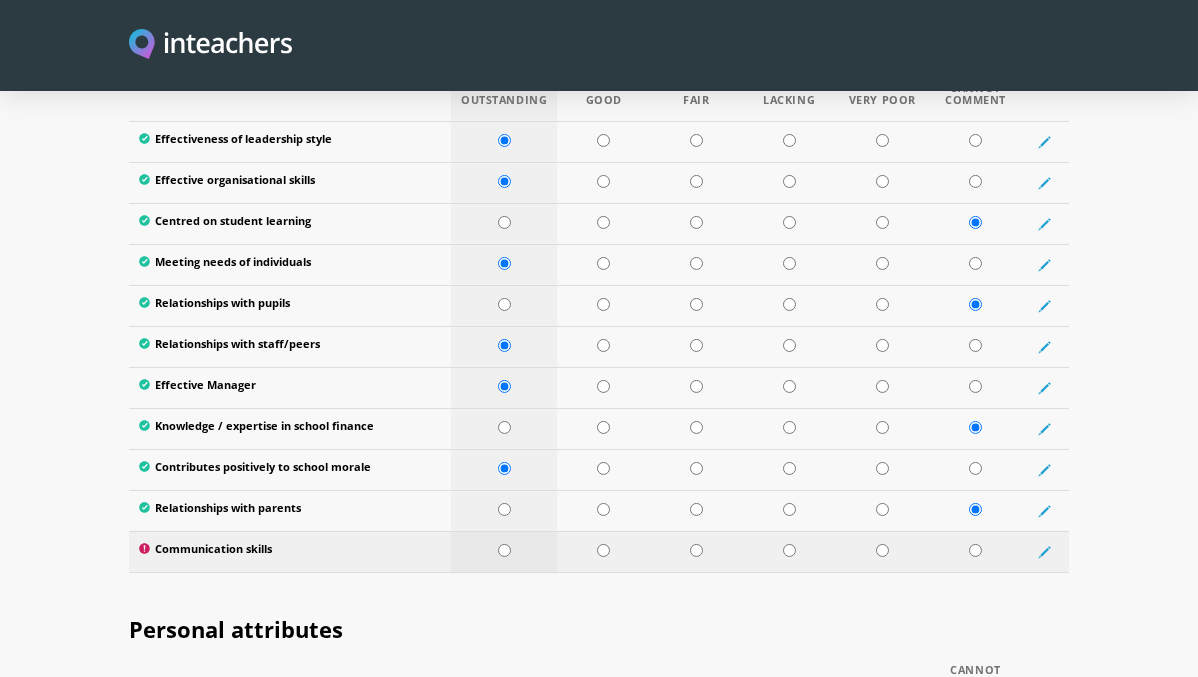 click at bounding box center (504, 550) 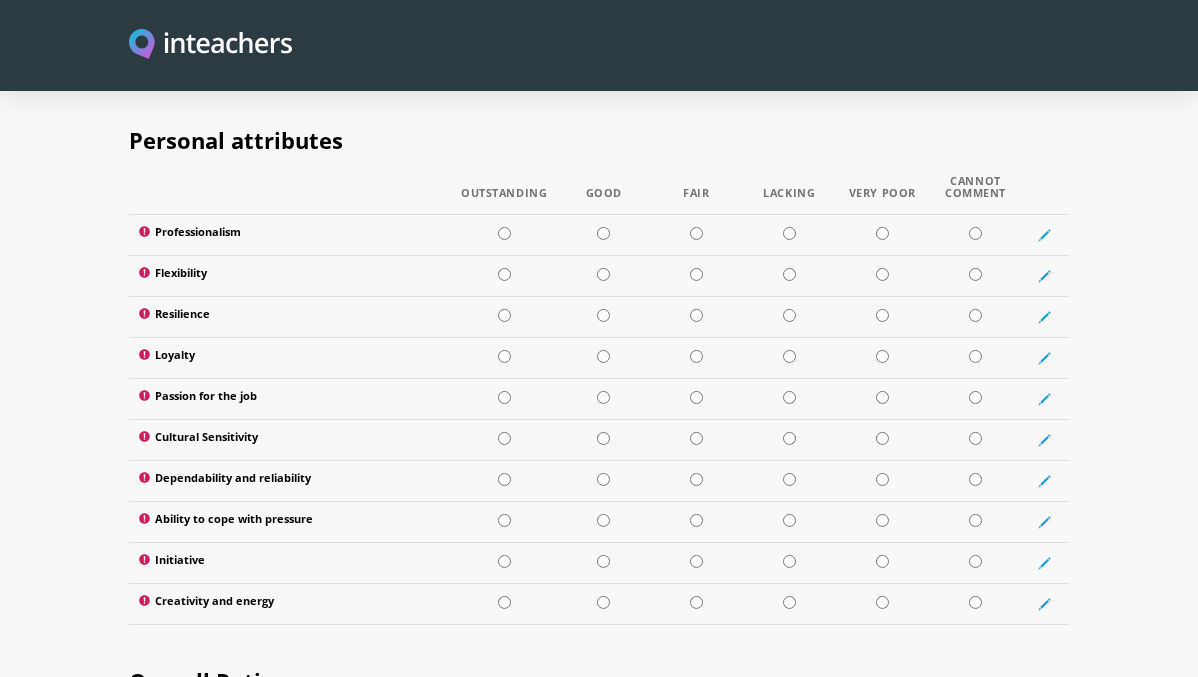 scroll, scrollTop: 3256, scrollLeft: 0, axis: vertical 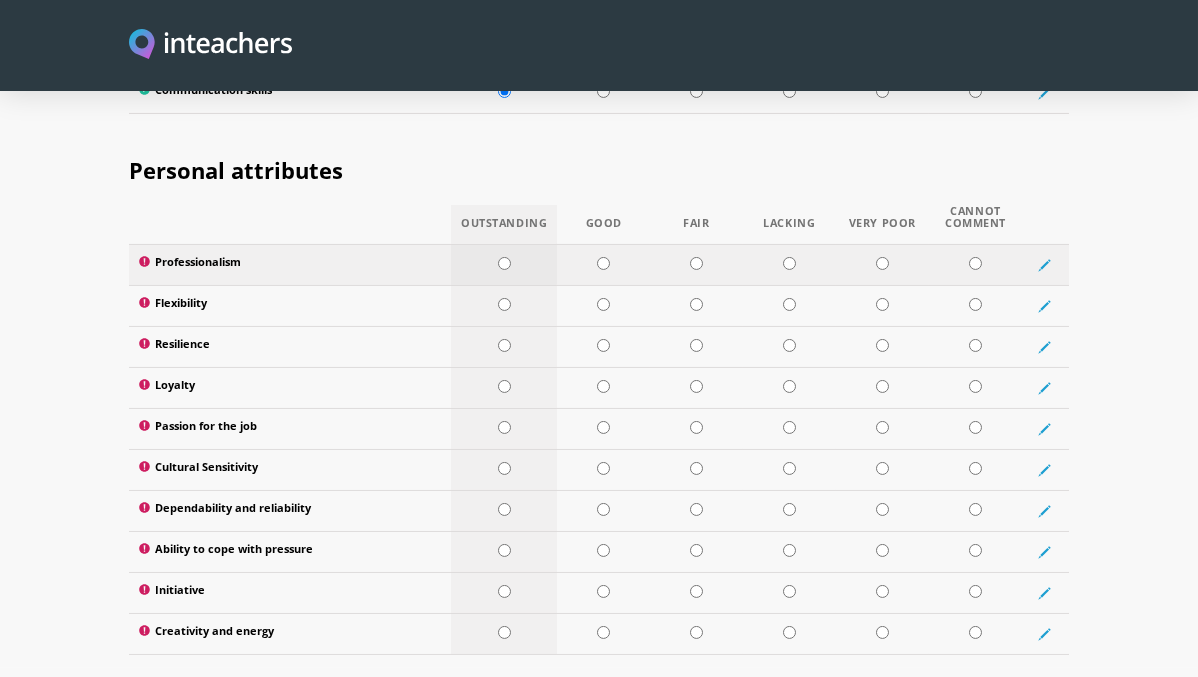 click at bounding box center [504, 263] 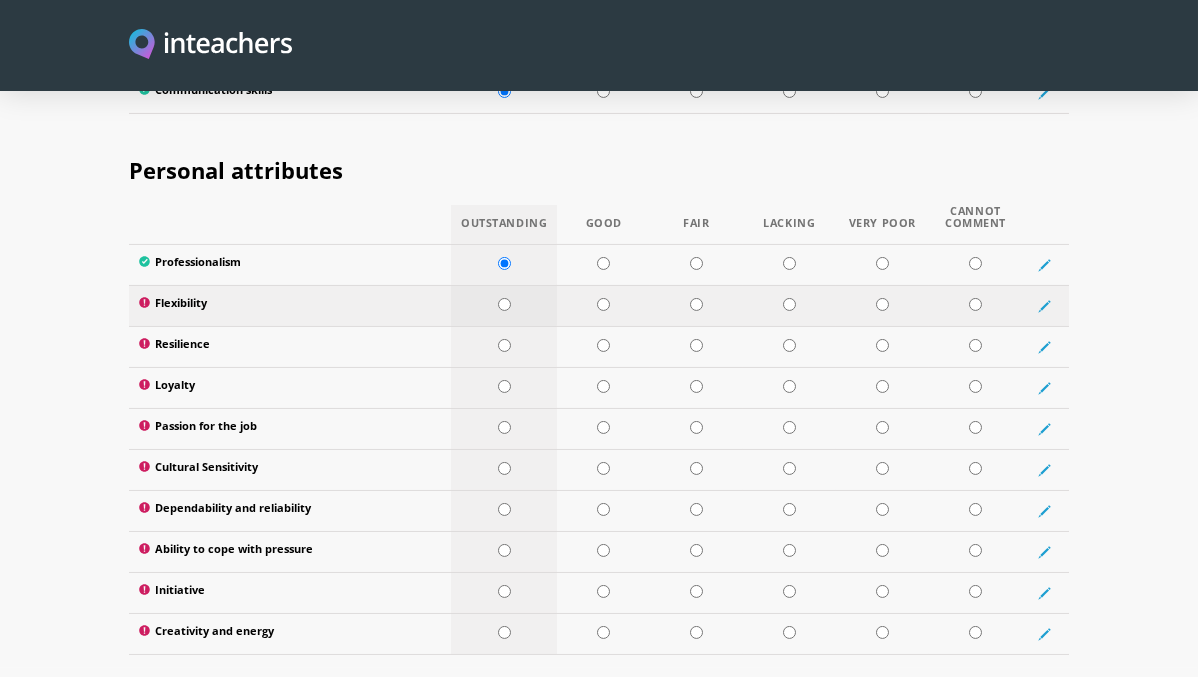 click at bounding box center [504, 304] 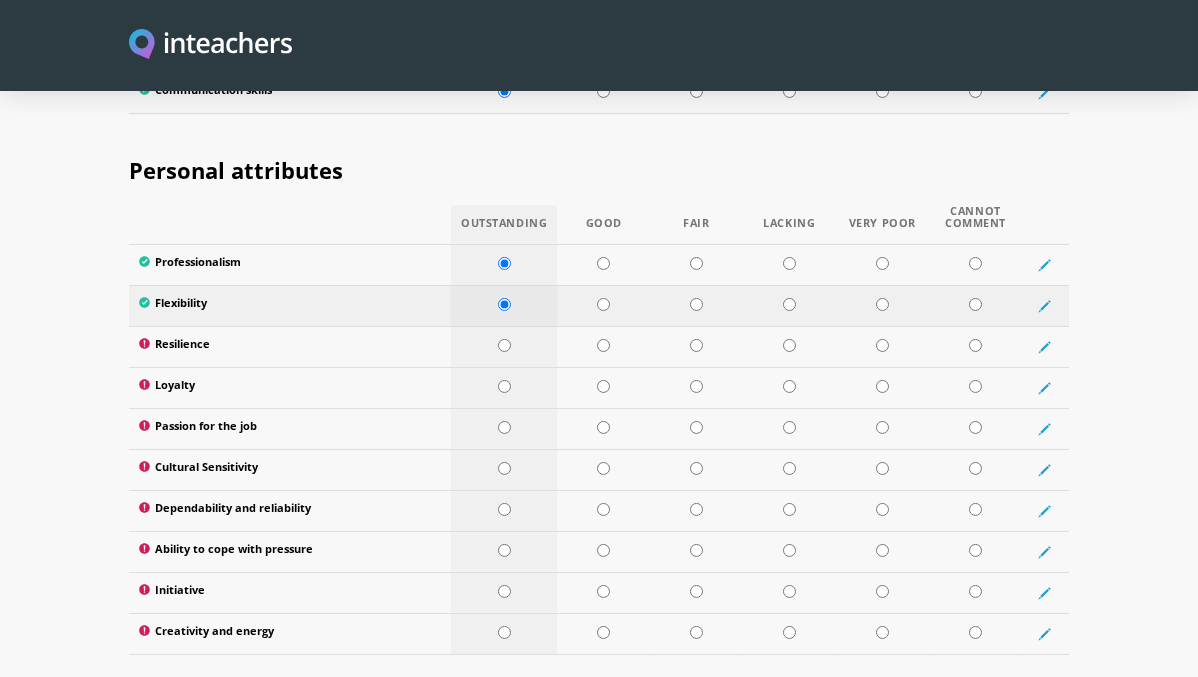 click at bounding box center (504, 305) 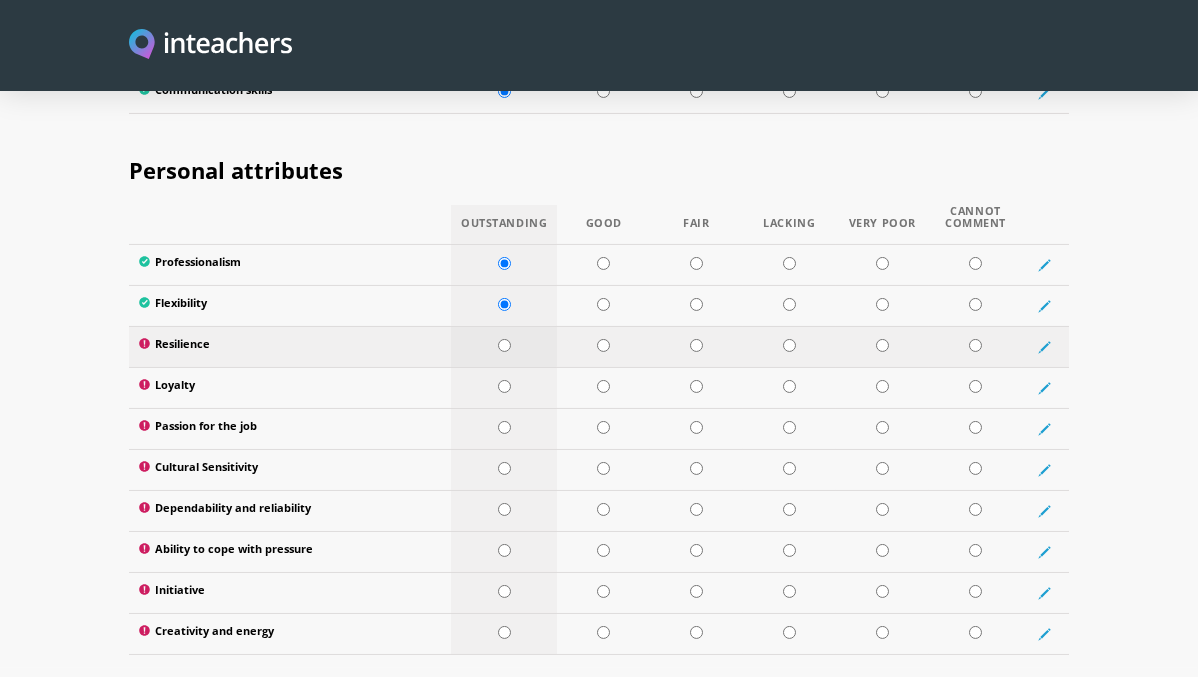 click at bounding box center [504, 345] 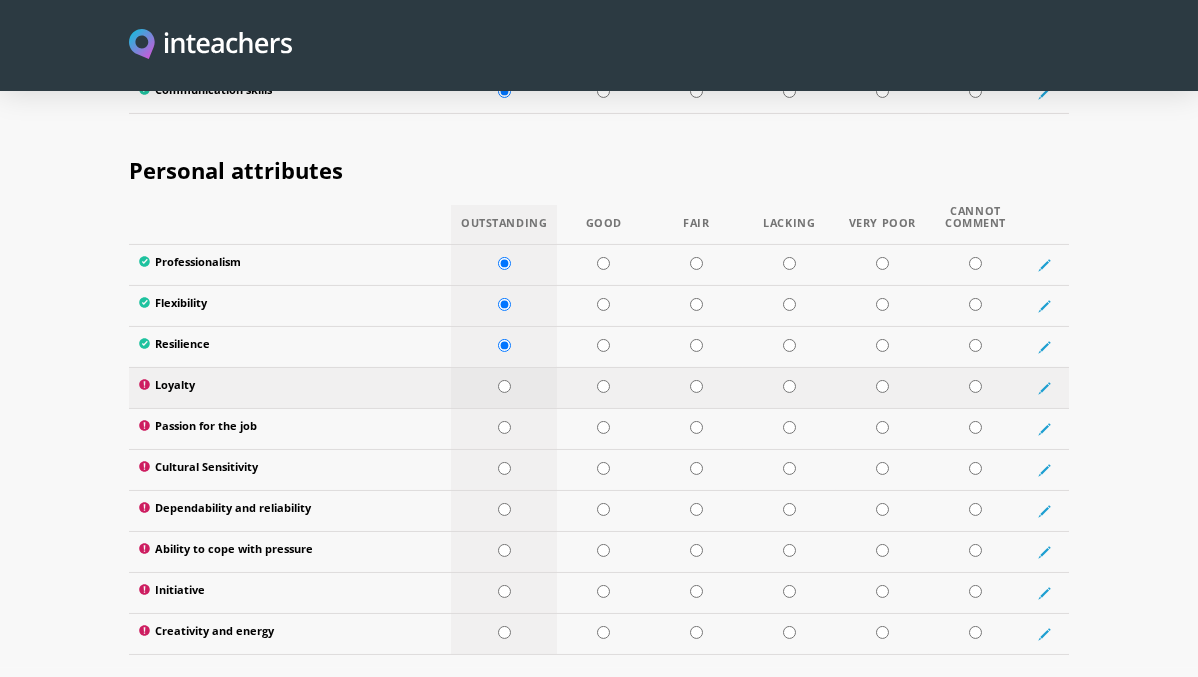 click at bounding box center [504, 386] 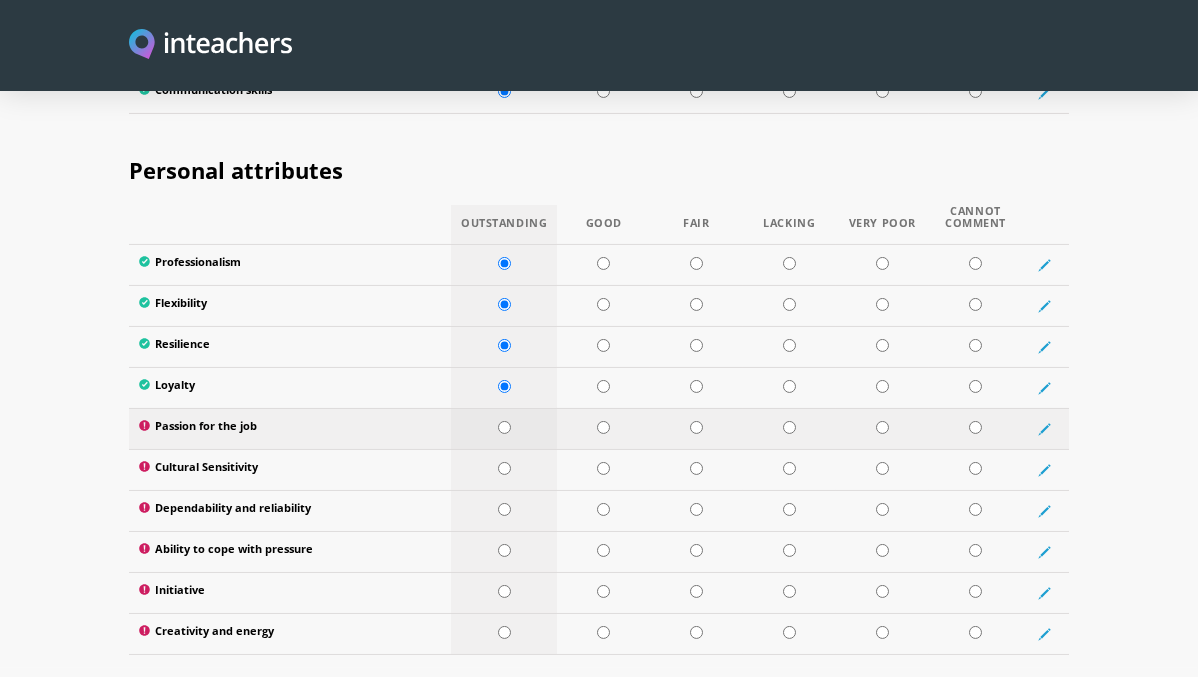 click at bounding box center (504, 427) 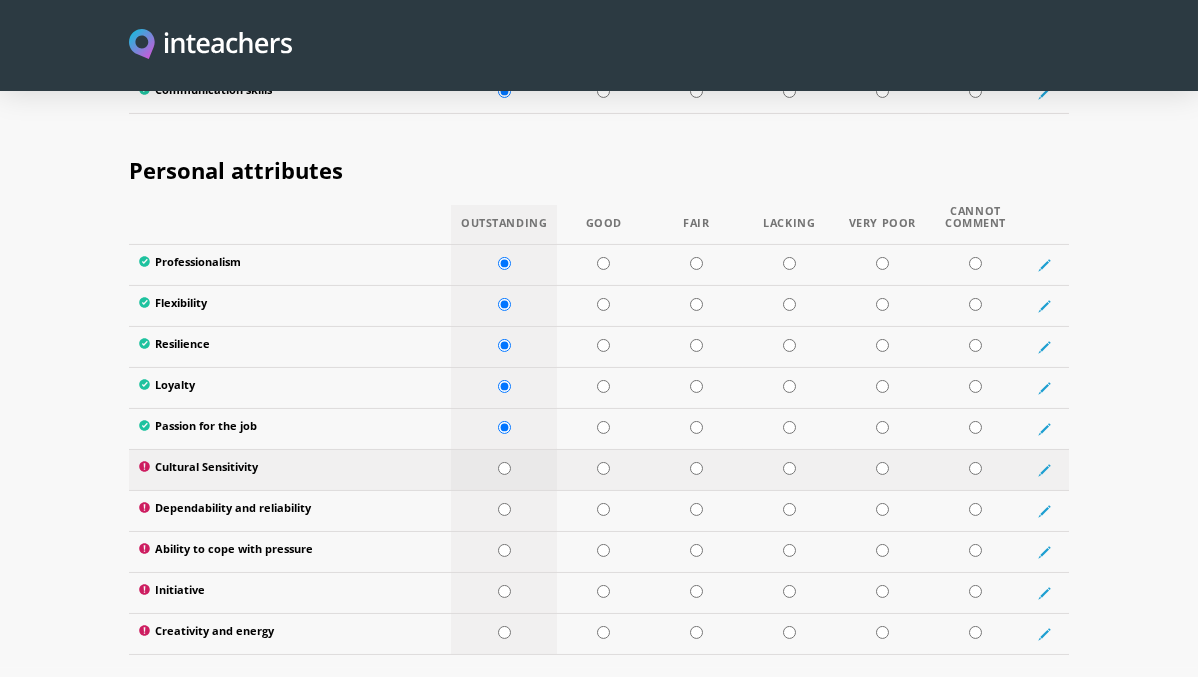 click at bounding box center [504, 468] 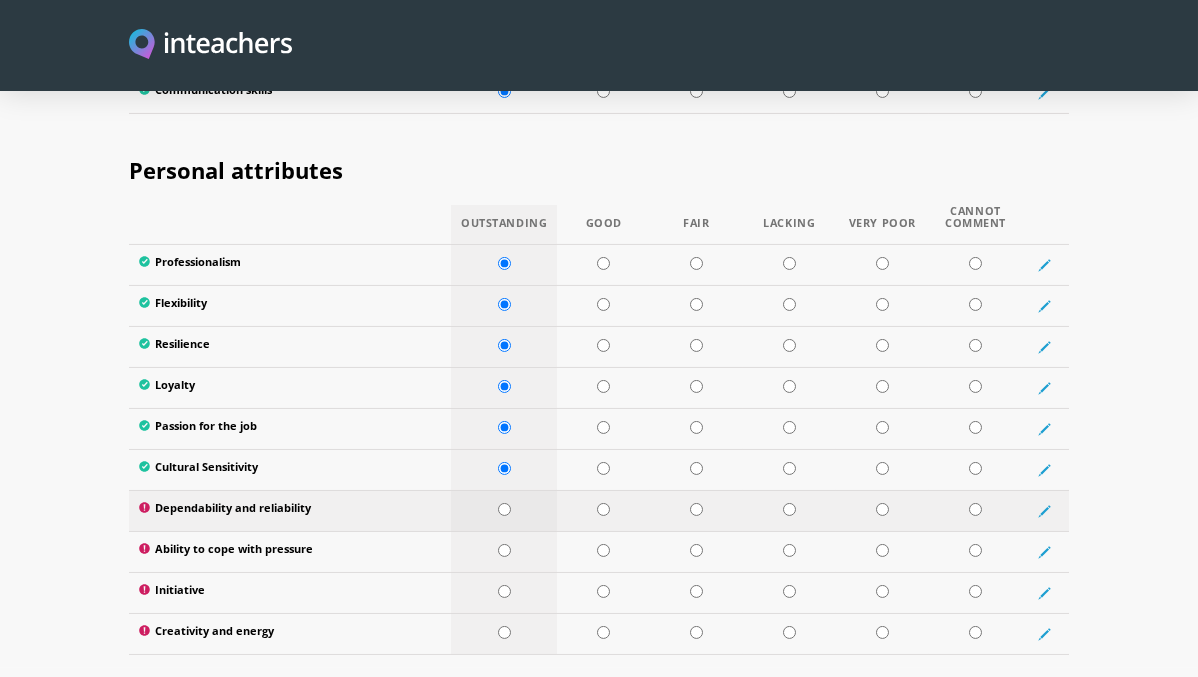 click at bounding box center (504, 509) 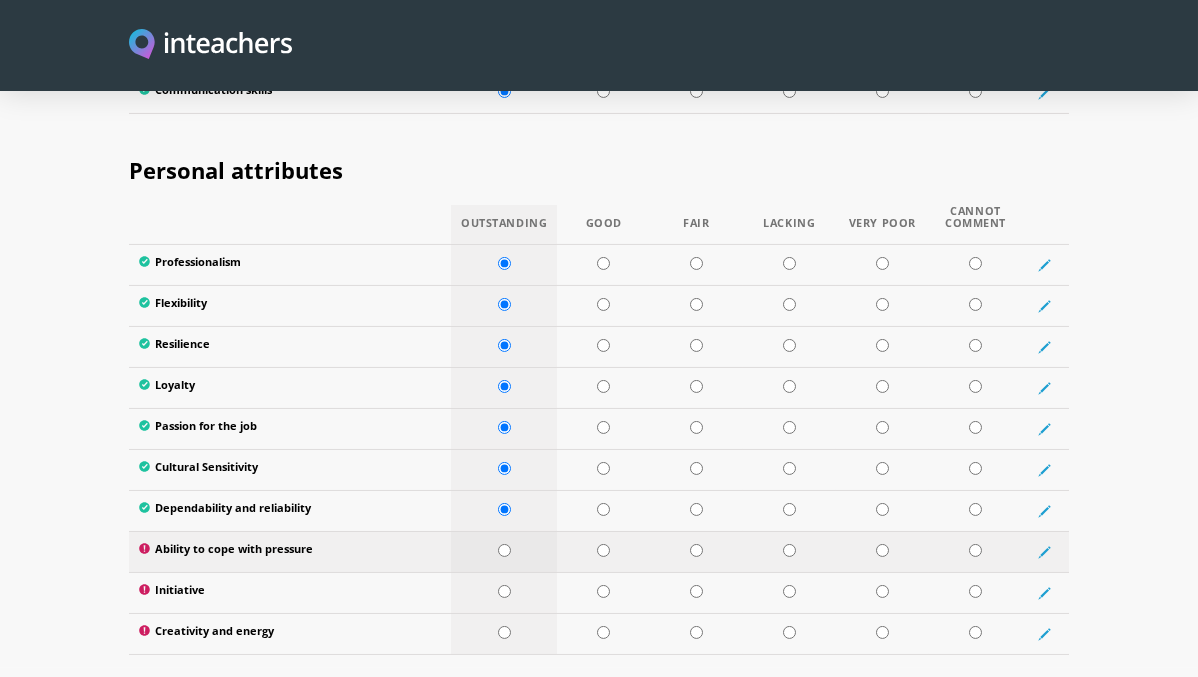 click at bounding box center [504, 550] 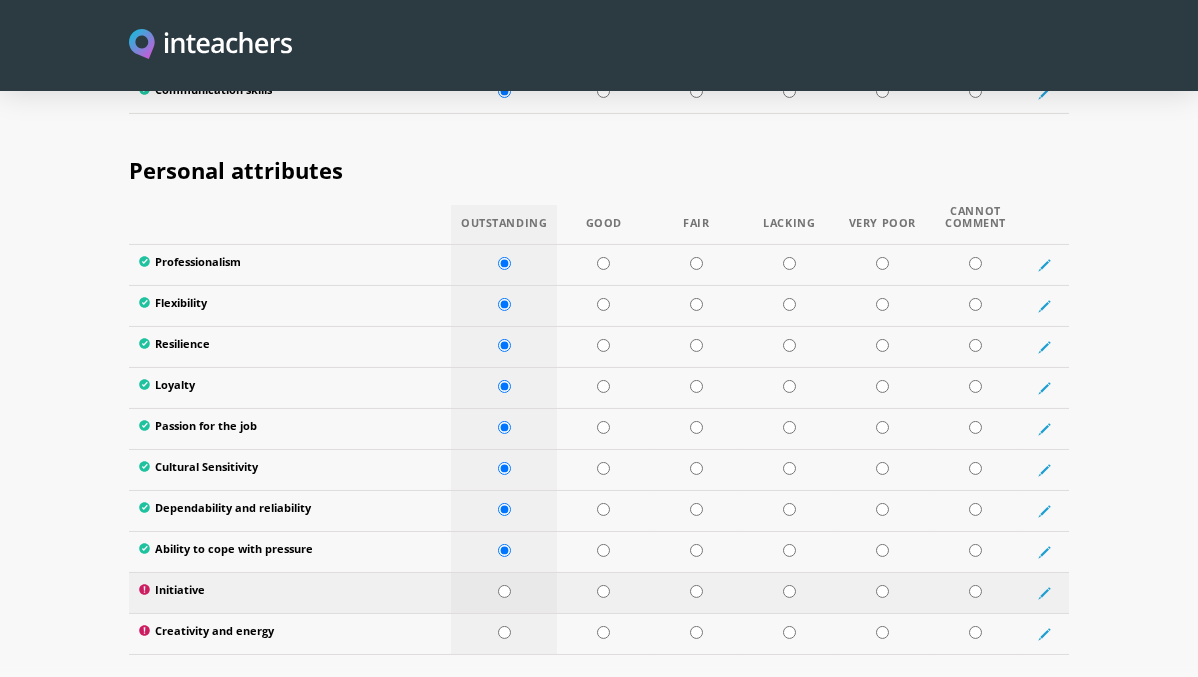 click at bounding box center (504, 591) 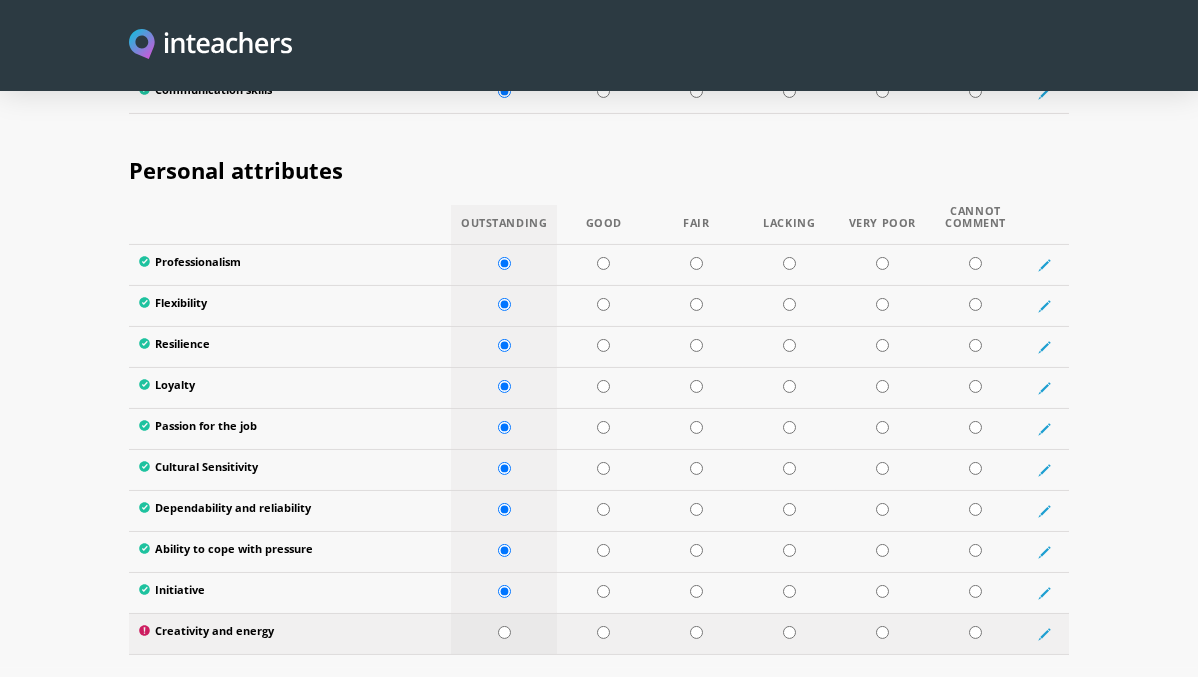 click at bounding box center [504, 632] 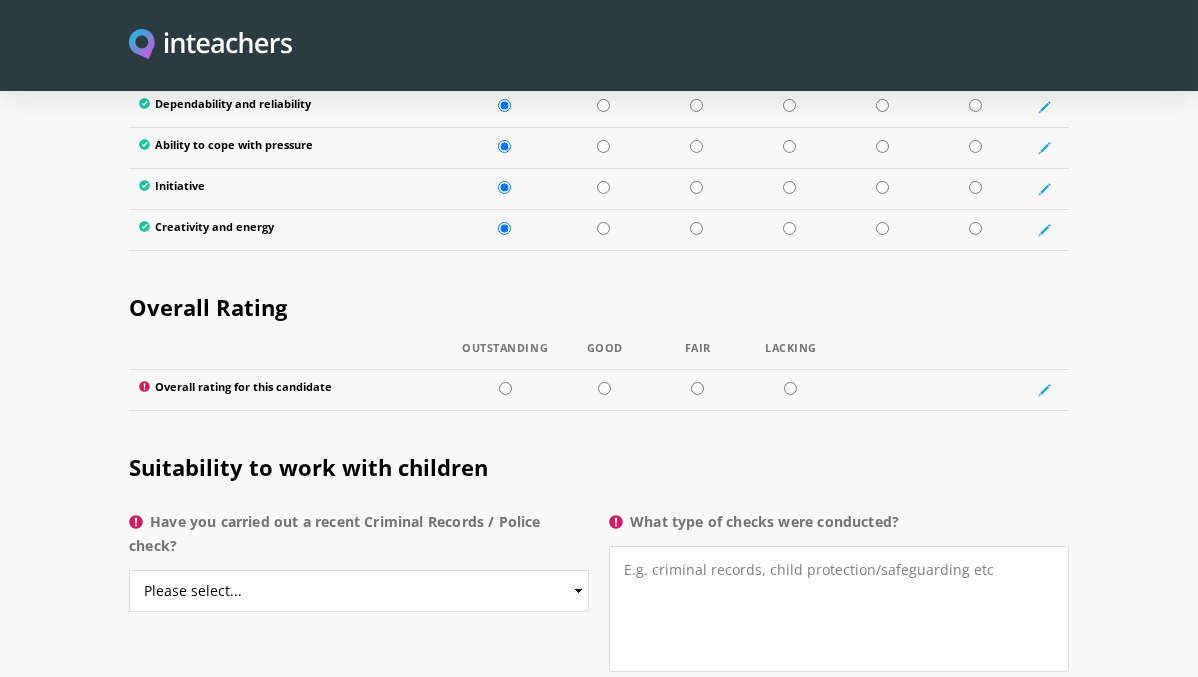 scroll, scrollTop: 3678, scrollLeft: 0, axis: vertical 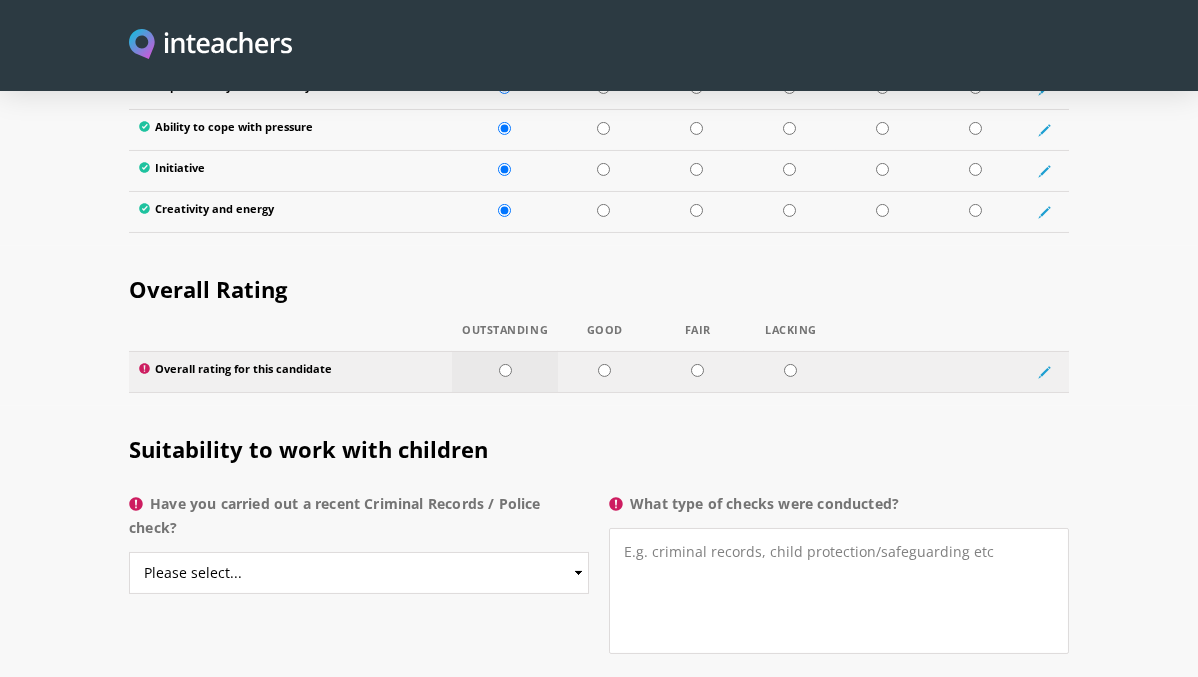 click at bounding box center (505, 370) 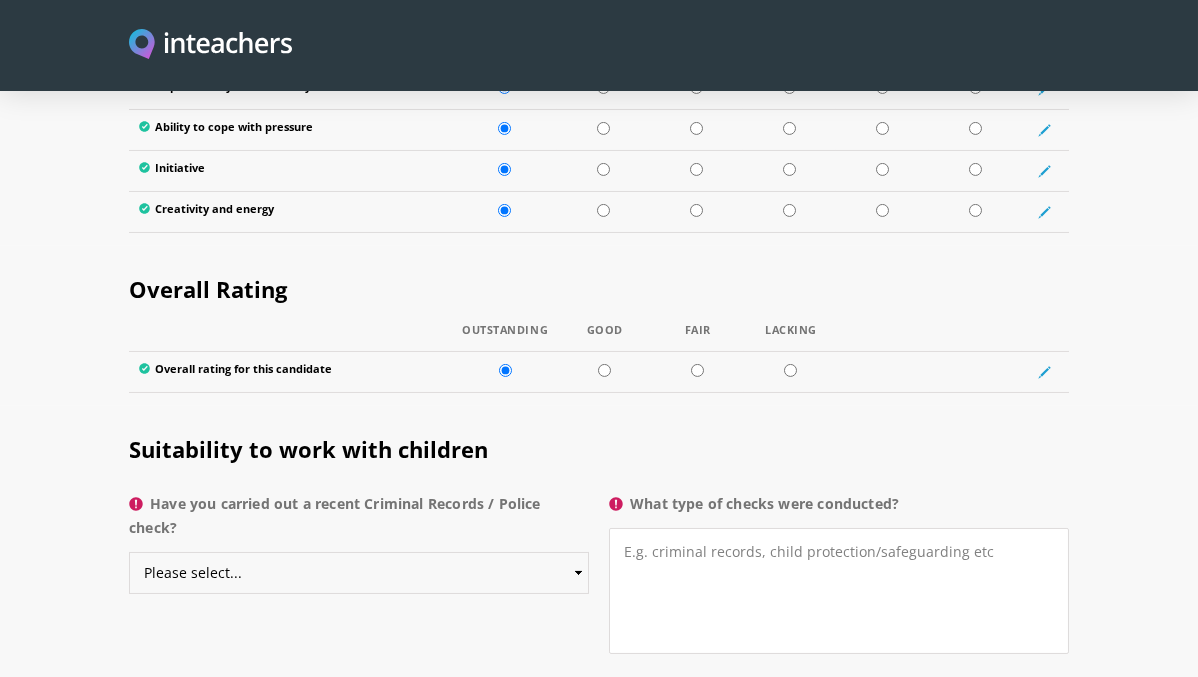 click on "Please select... Yes
No
Do not know" at bounding box center (359, 573) 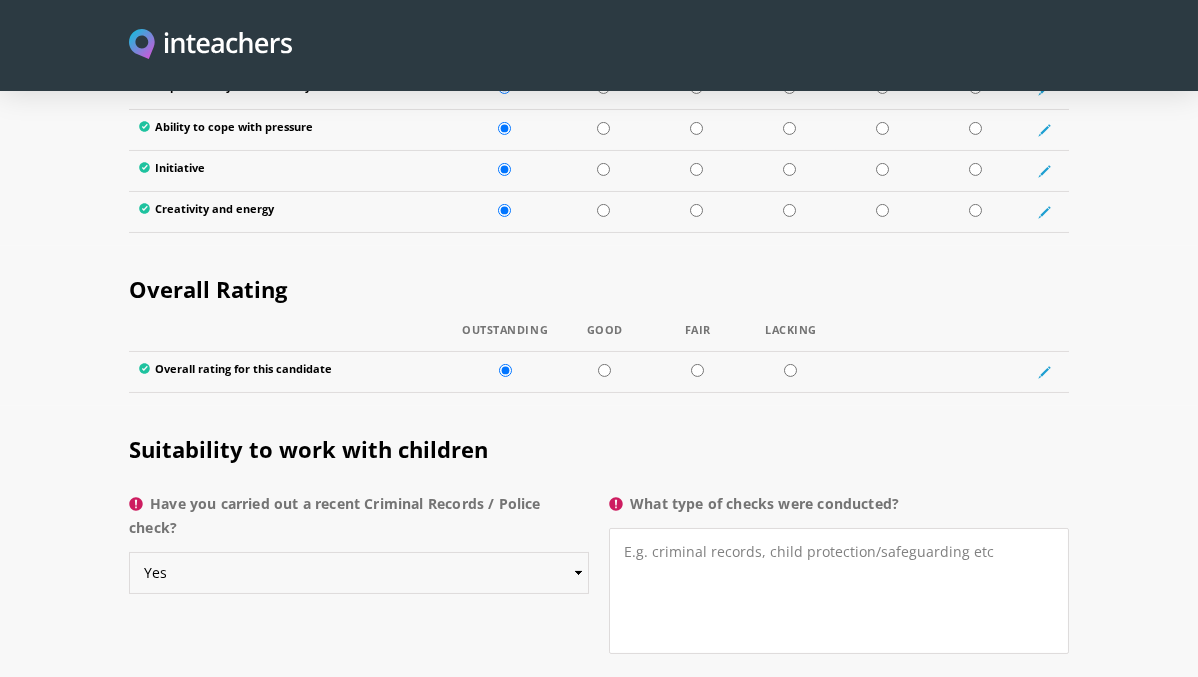 click on "Please select... Yes
No
Do not know" at bounding box center [359, 573] 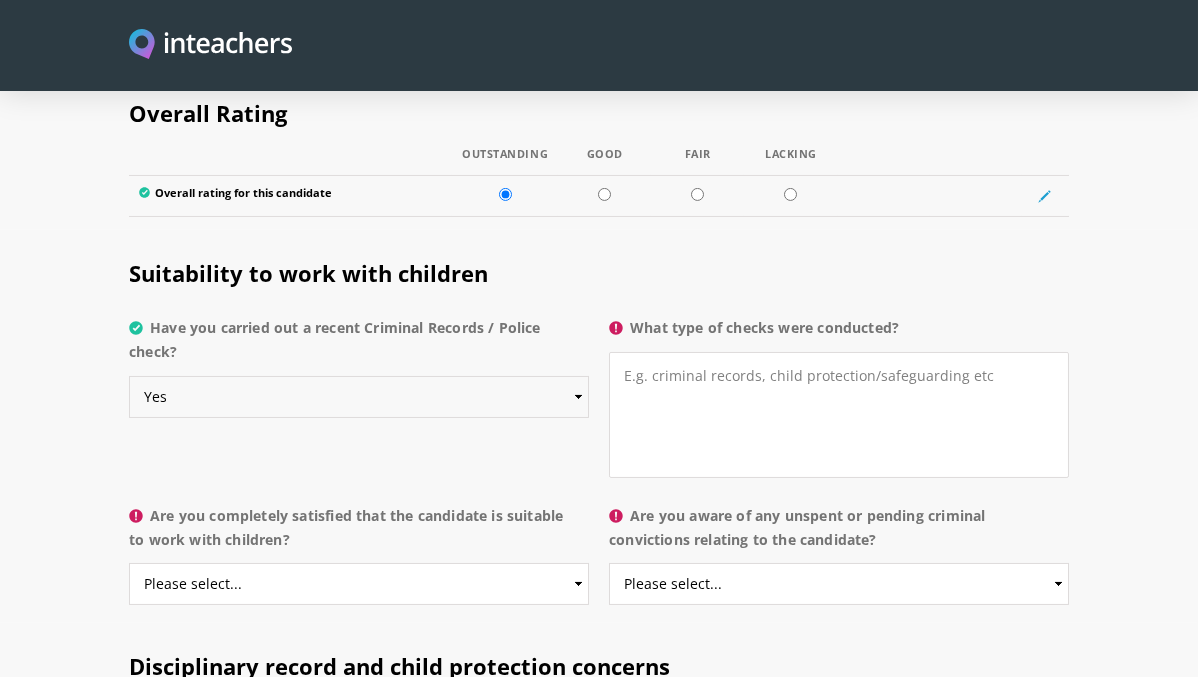 scroll, scrollTop: 3860, scrollLeft: 0, axis: vertical 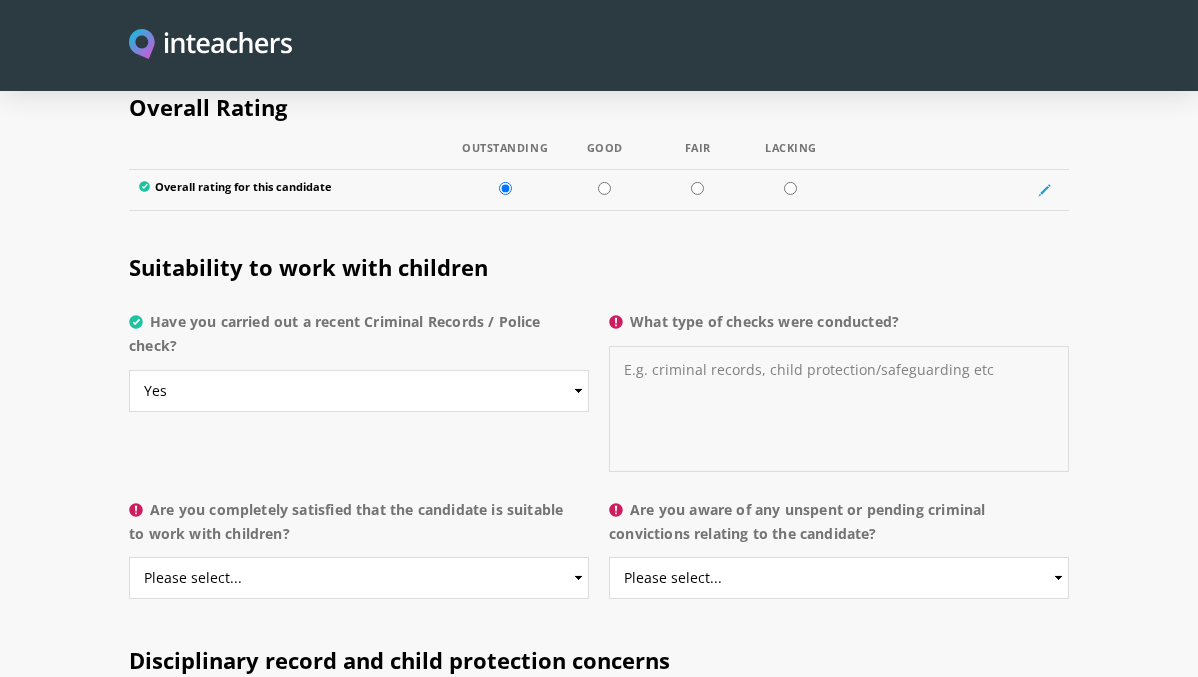 click on "What type of checks were conducted?" at bounding box center [839, 409] 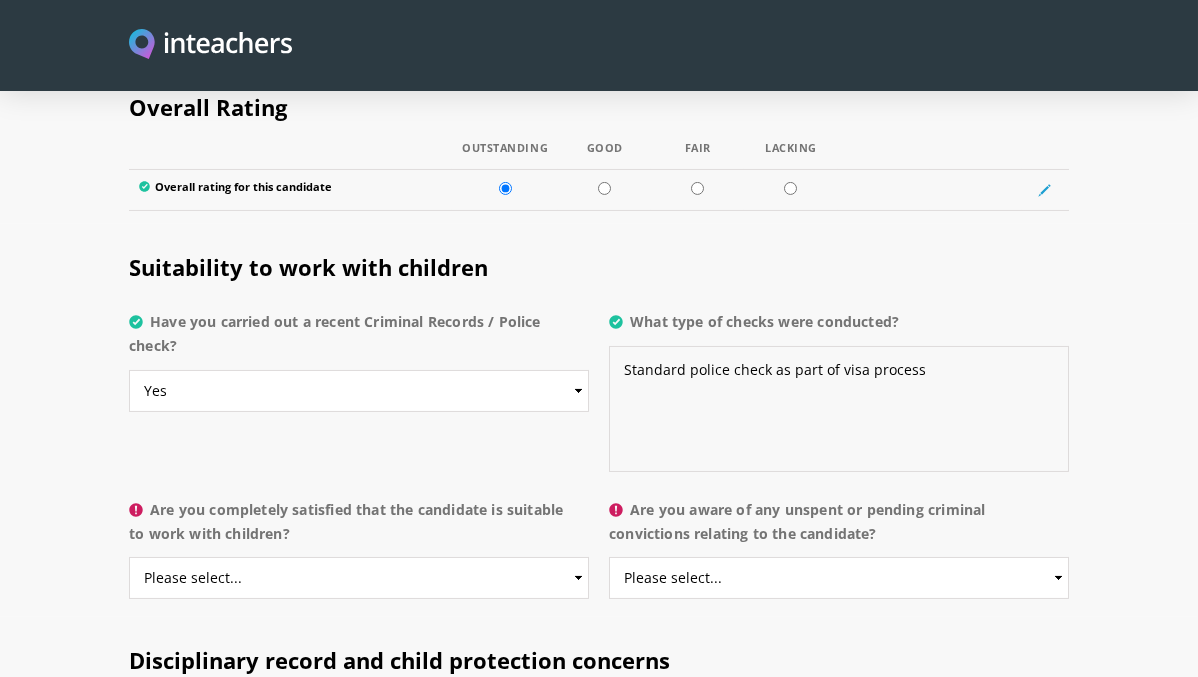 type on "Standard police check as part of visa process" 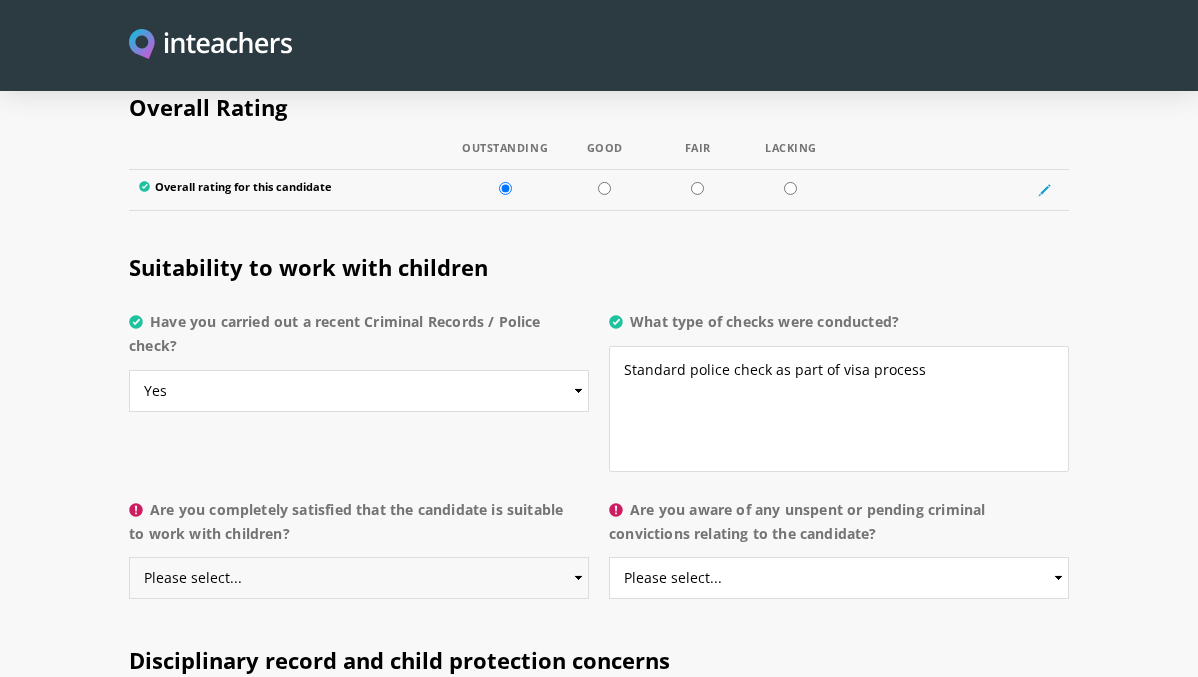 click on "Please select... Yes
No
Do not know" at bounding box center (359, 578) 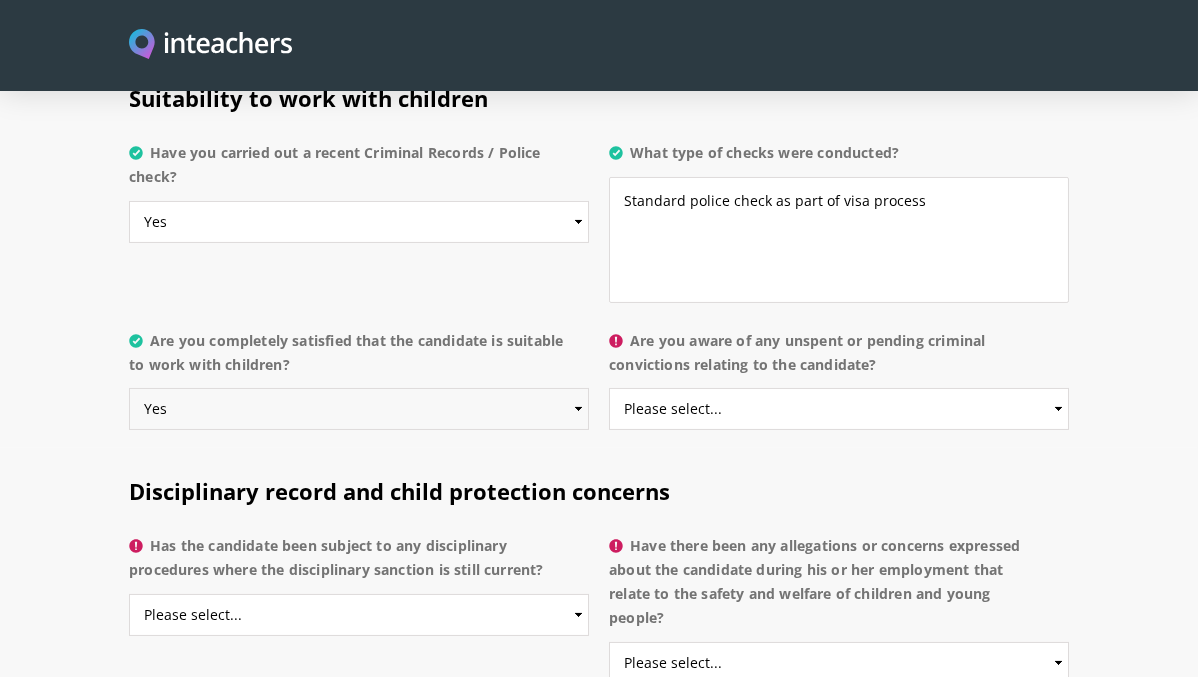 scroll, scrollTop: 4041, scrollLeft: 0, axis: vertical 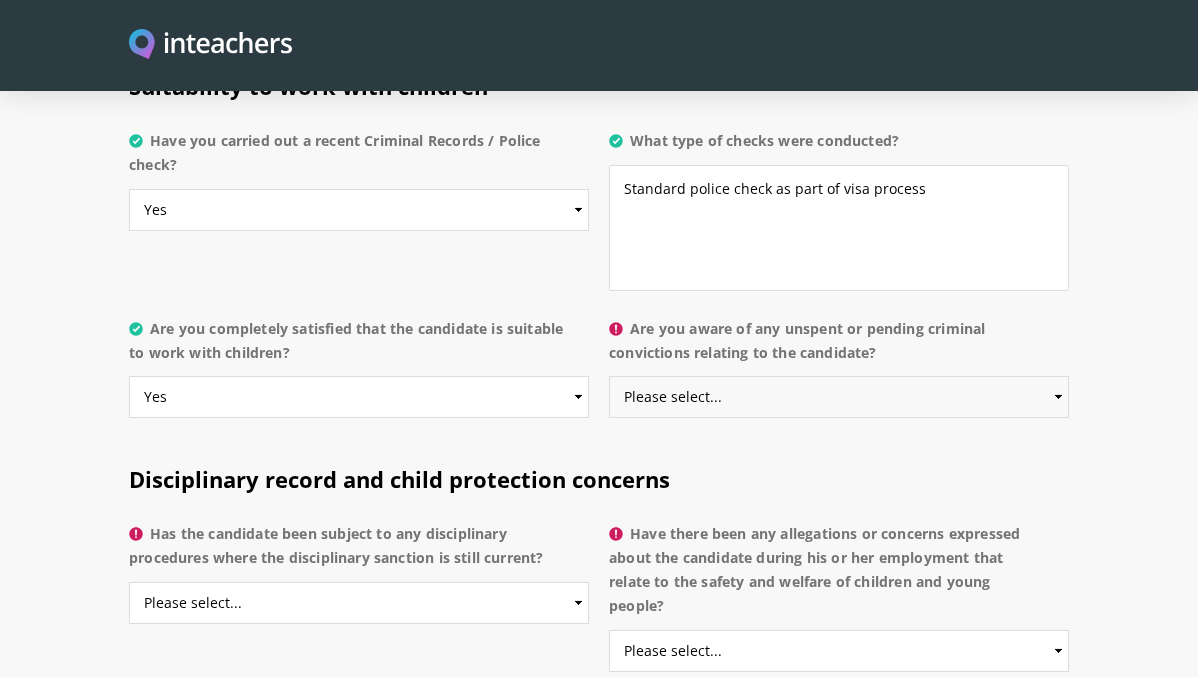 click on "Please select... Yes
No
Do not know" at bounding box center [839, 397] 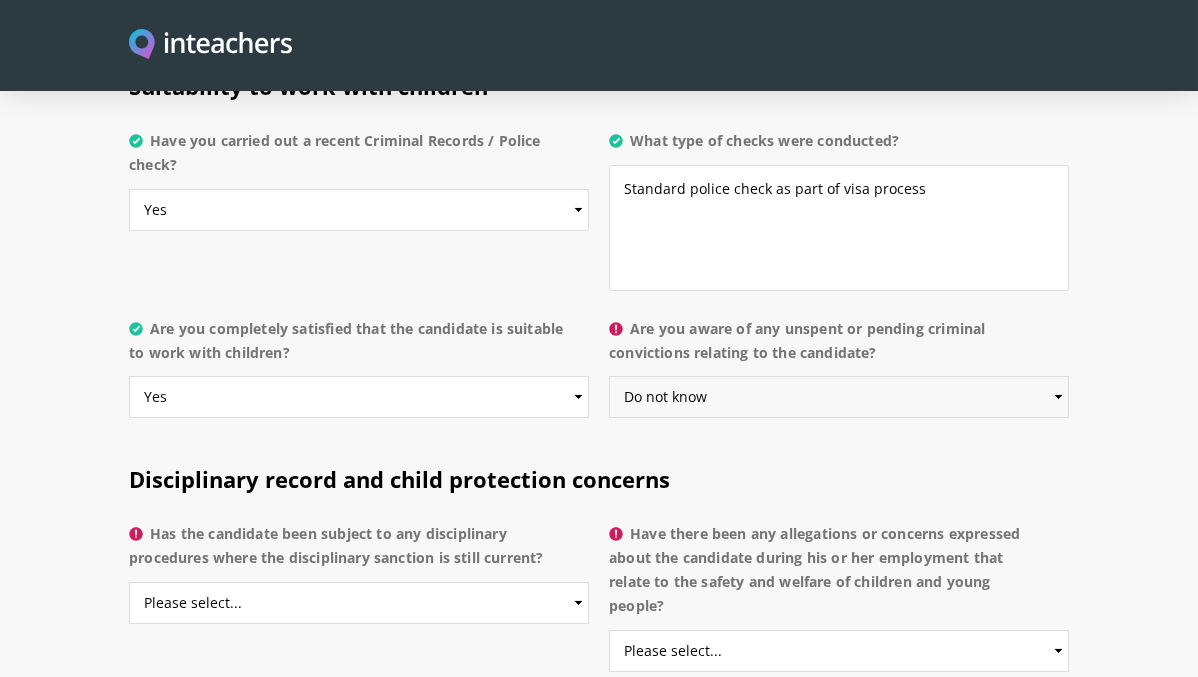 click on "Please select... Yes
No
Do not know" at bounding box center (839, 397) 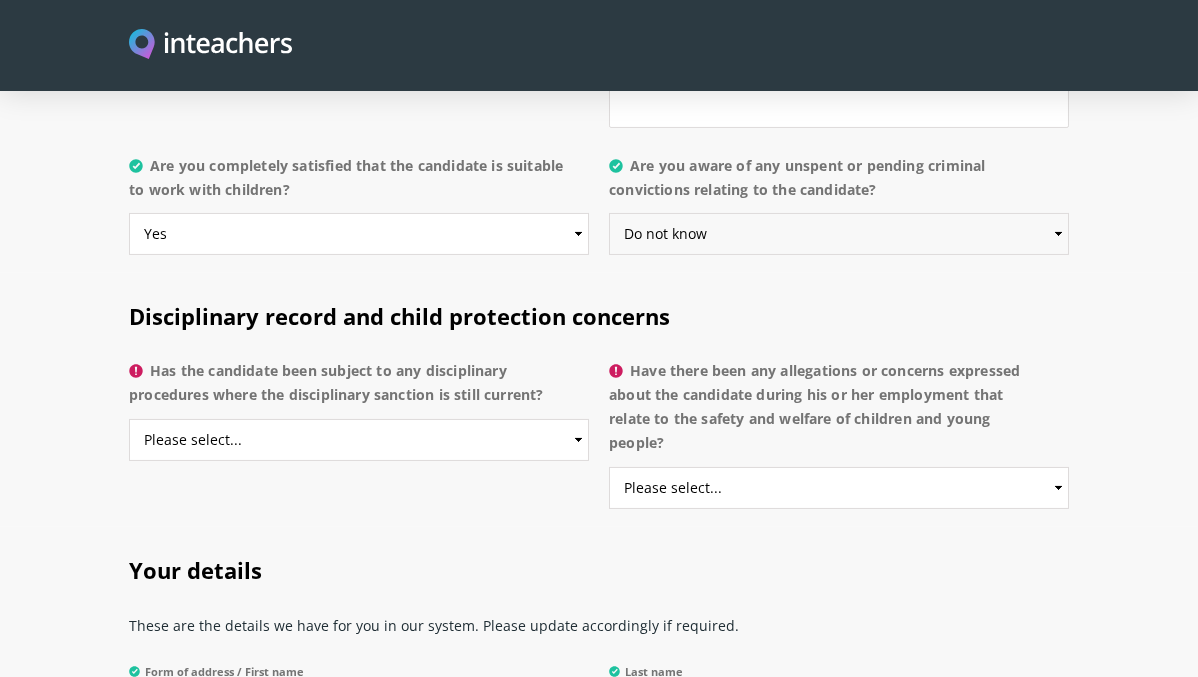 scroll, scrollTop: 4211, scrollLeft: 0, axis: vertical 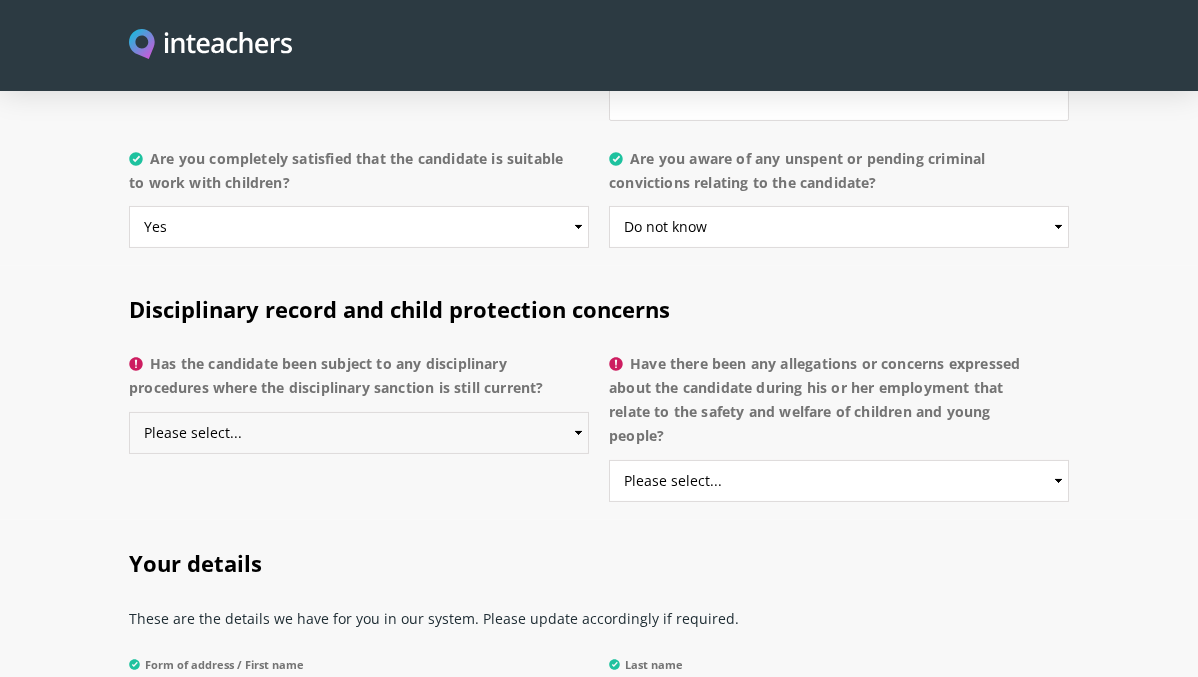 click on "Please select... Yes
No
Do not know" at bounding box center (359, 433) 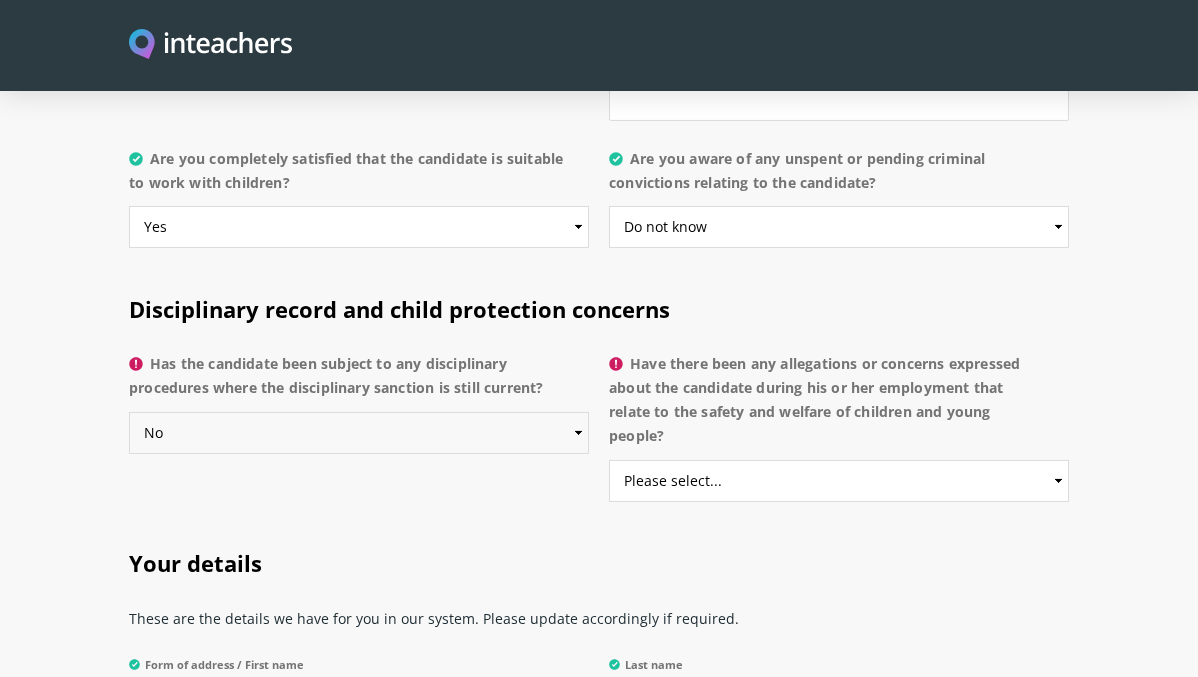 click on "Please select... Yes
No
Do not know" at bounding box center (359, 433) 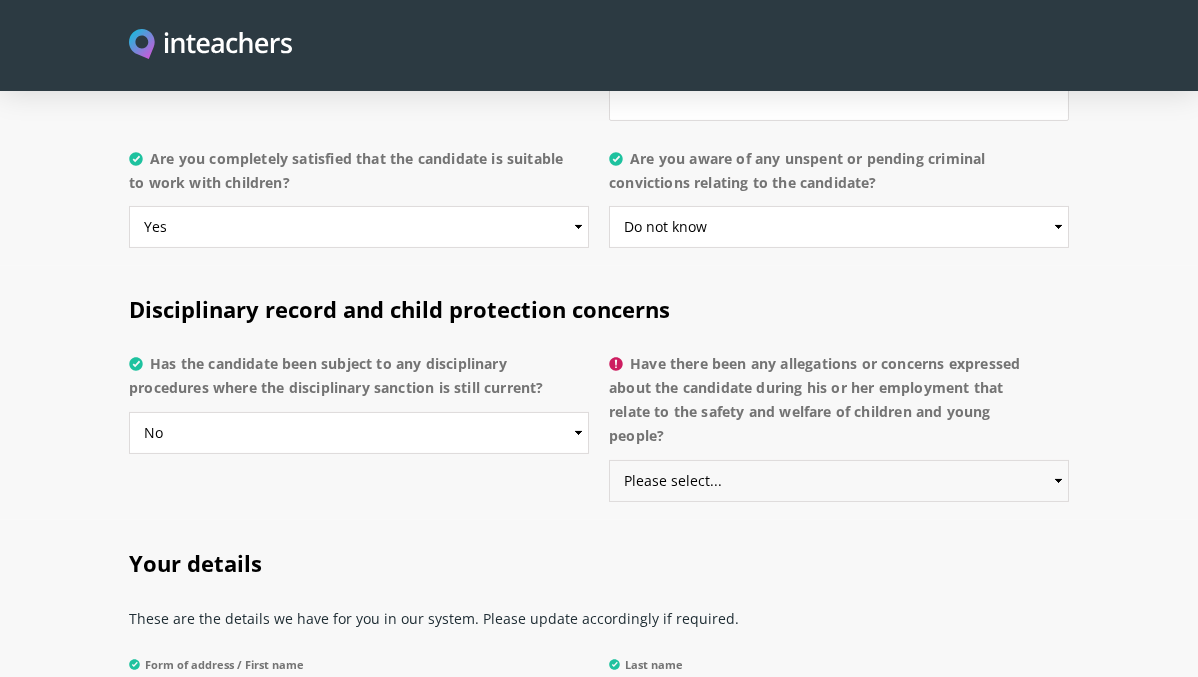 click on "Please select... Yes
No
Do not know" at bounding box center (839, 481) 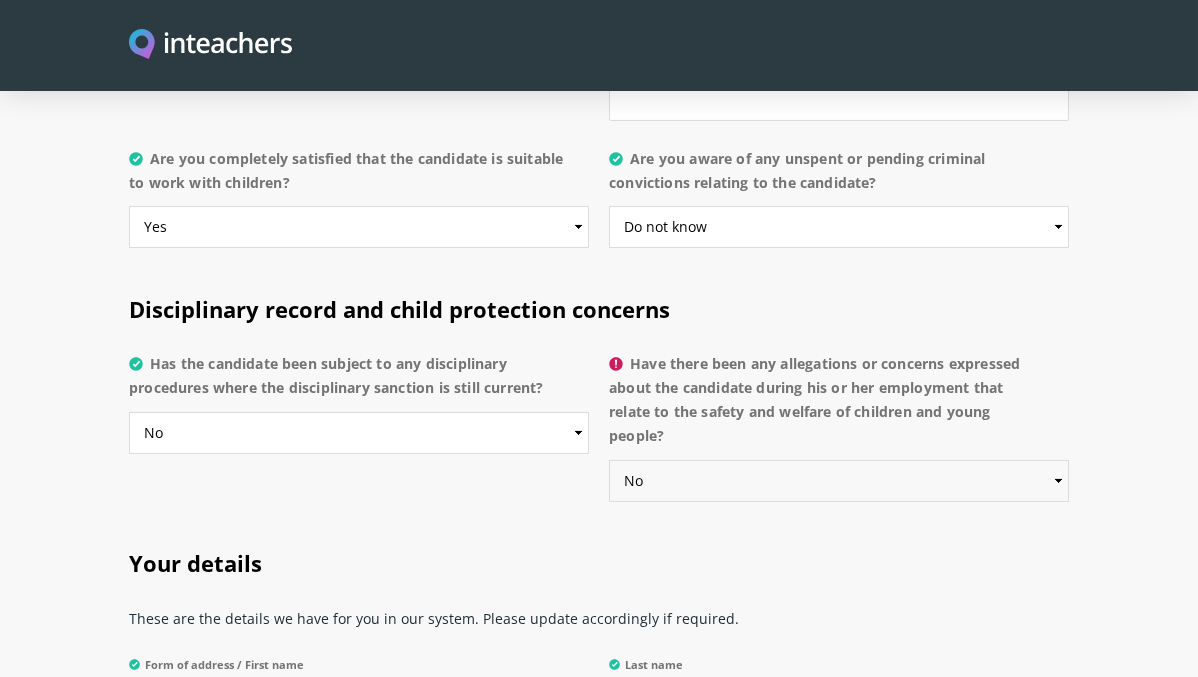 click on "Please select... Yes
No
Do not know" at bounding box center [839, 481] 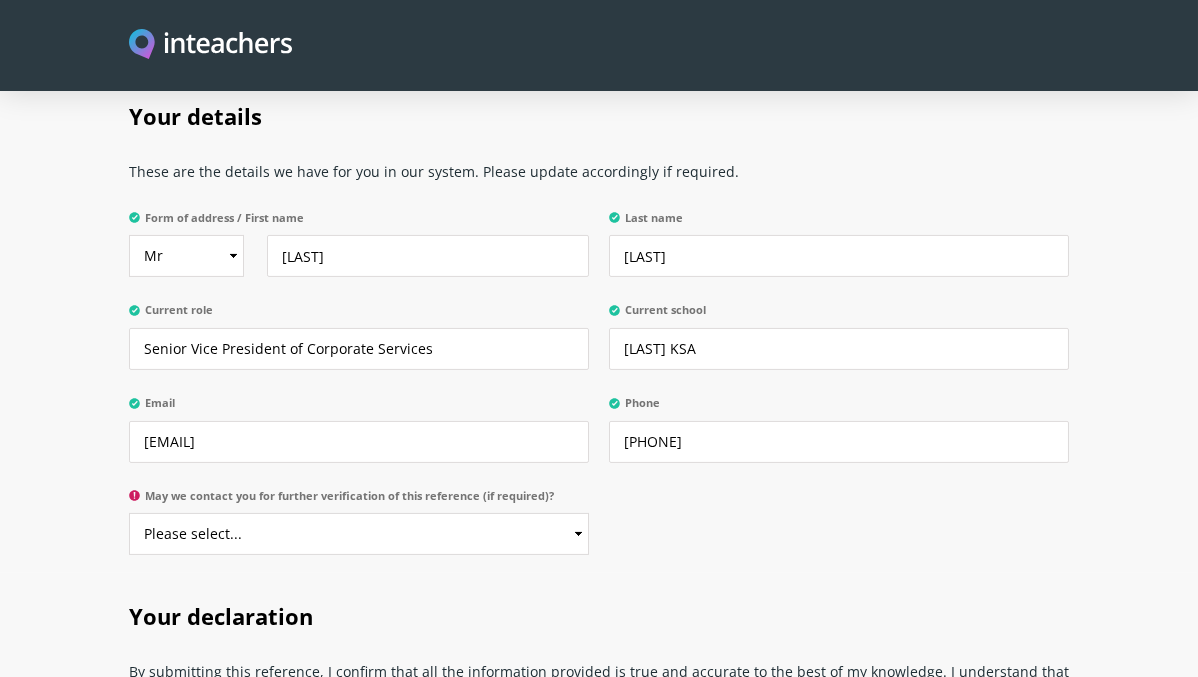 scroll, scrollTop: 4687, scrollLeft: 0, axis: vertical 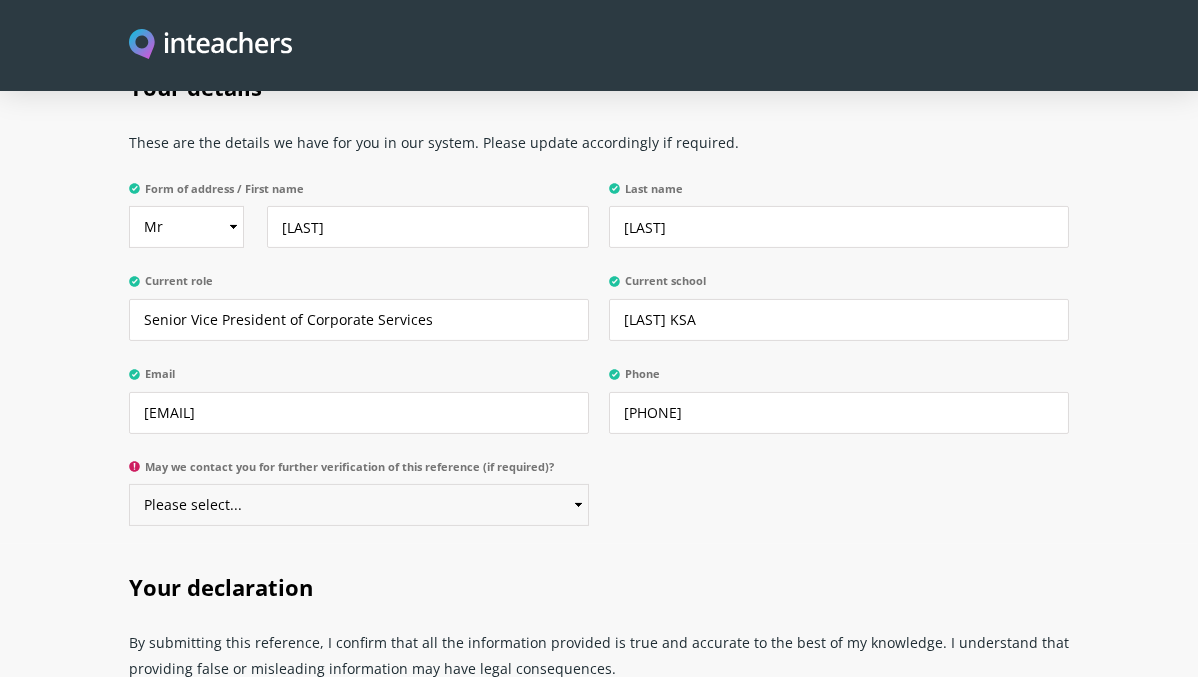 click on "Please select... Yes
No" at bounding box center (359, 505) 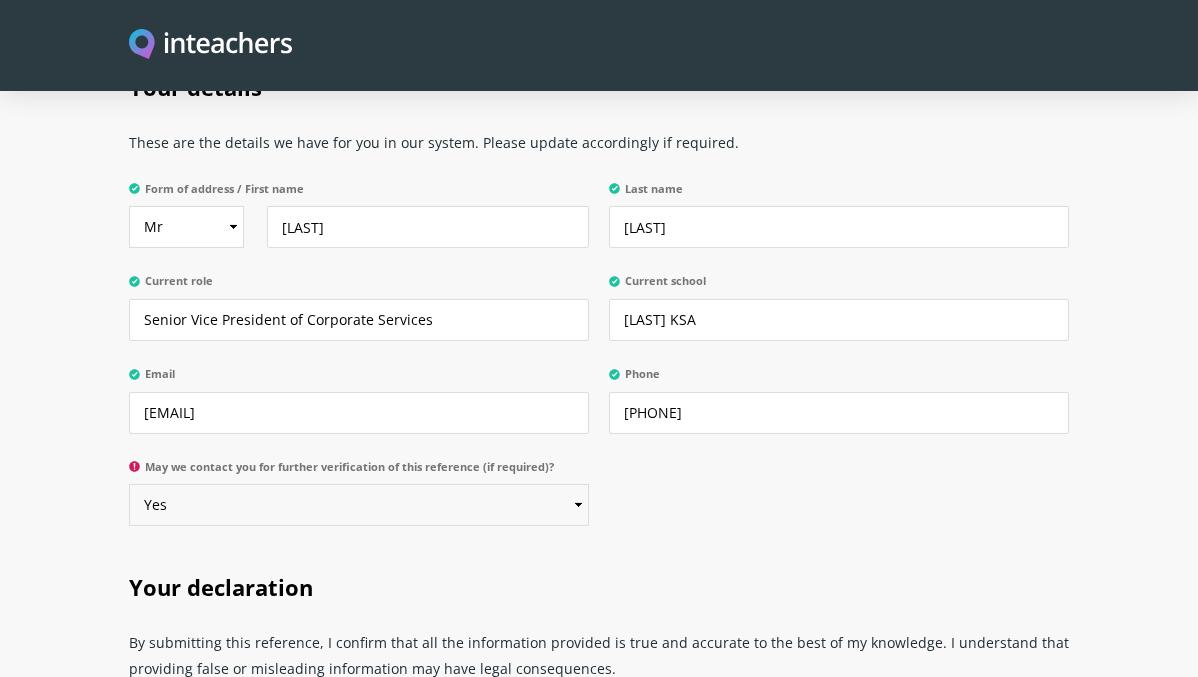 click on "Please select... Yes
No" at bounding box center (359, 505) 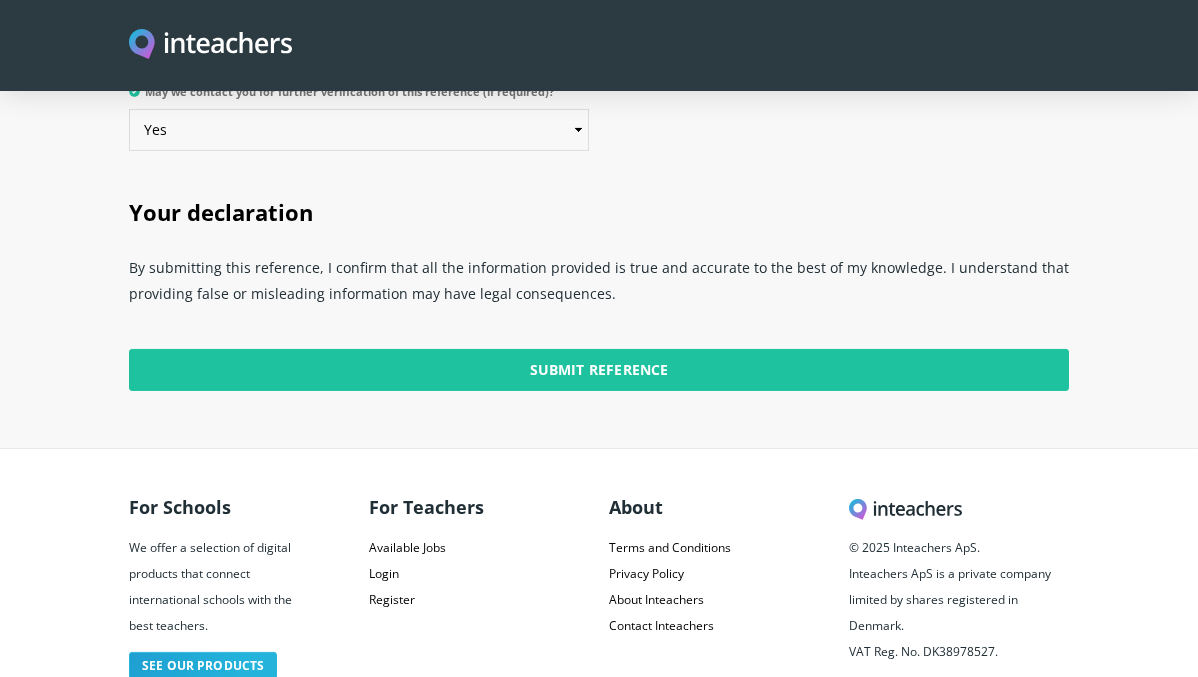 scroll, scrollTop: 5068, scrollLeft: 0, axis: vertical 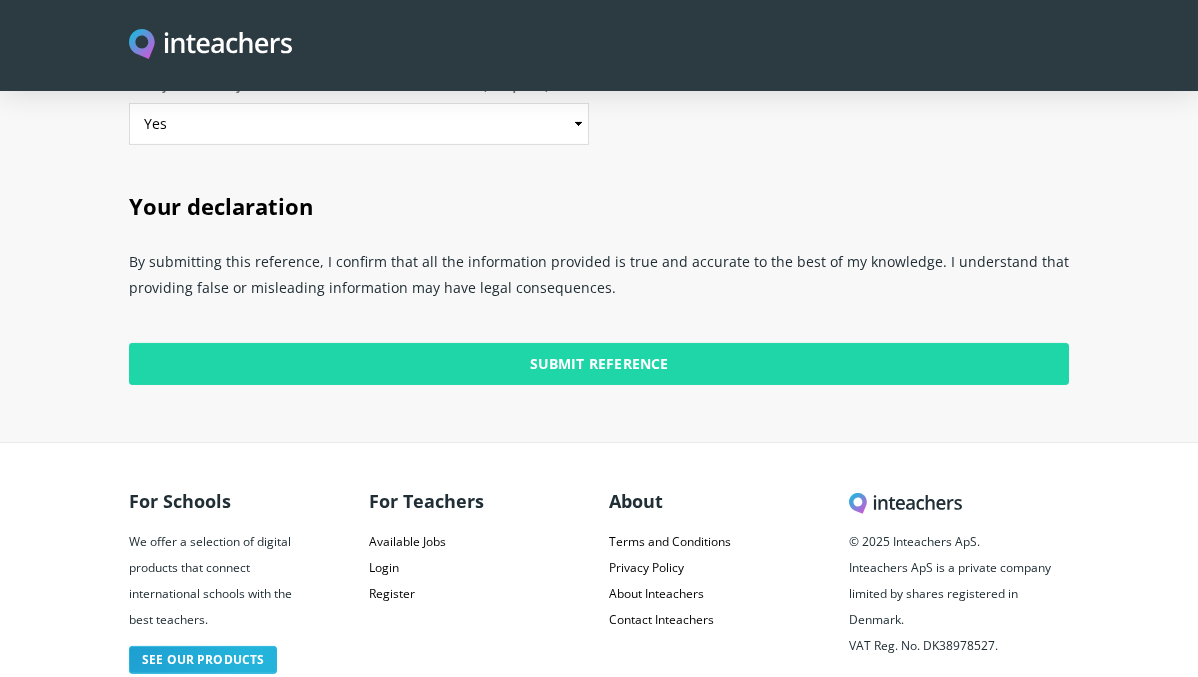 click on "Submit Reference" at bounding box center (599, 364) 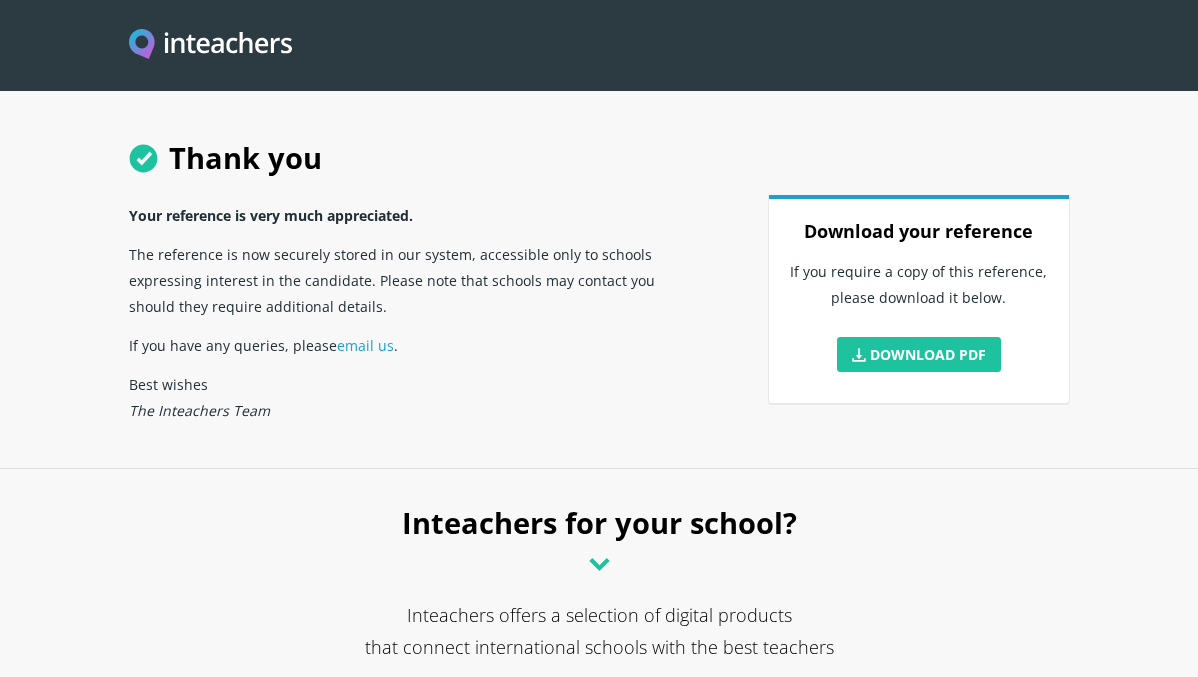 scroll, scrollTop: 0, scrollLeft: 0, axis: both 